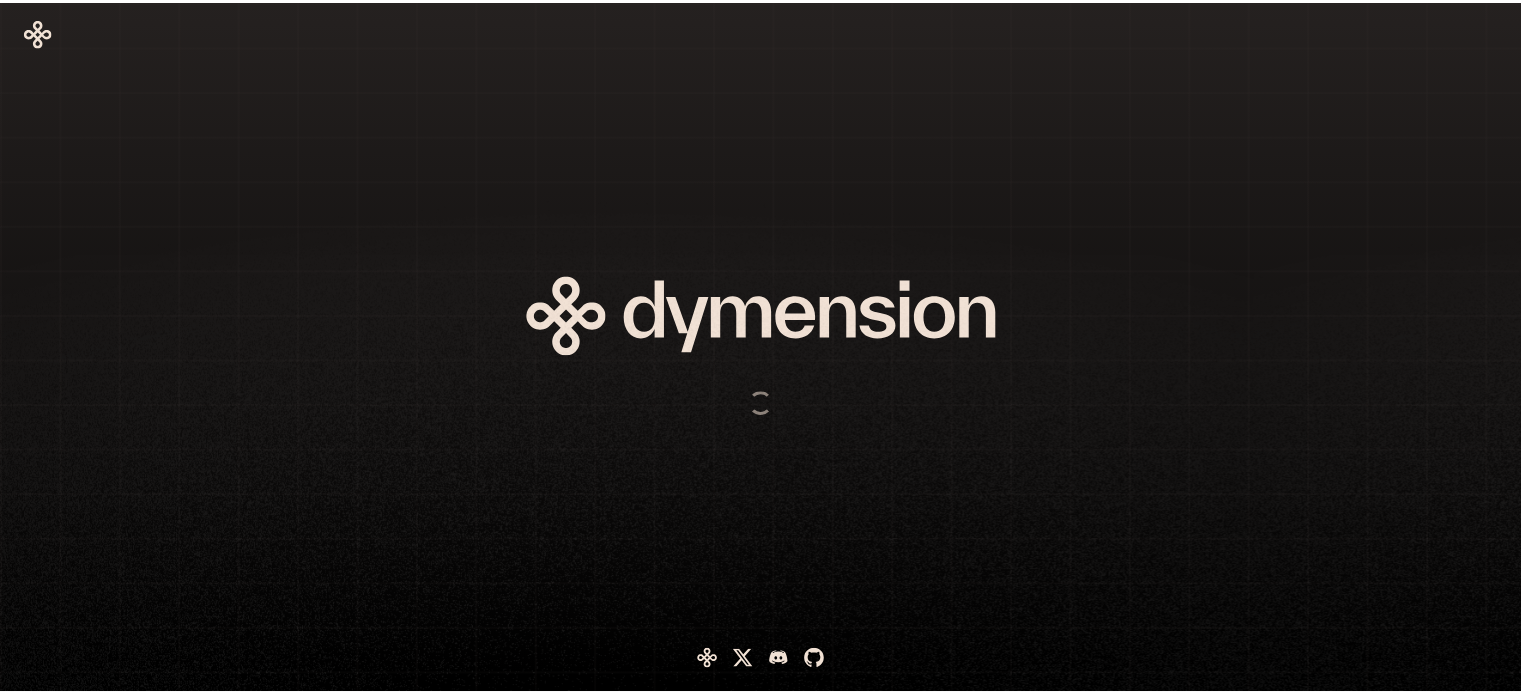 scroll, scrollTop: 0, scrollLeft: 0, axis: both 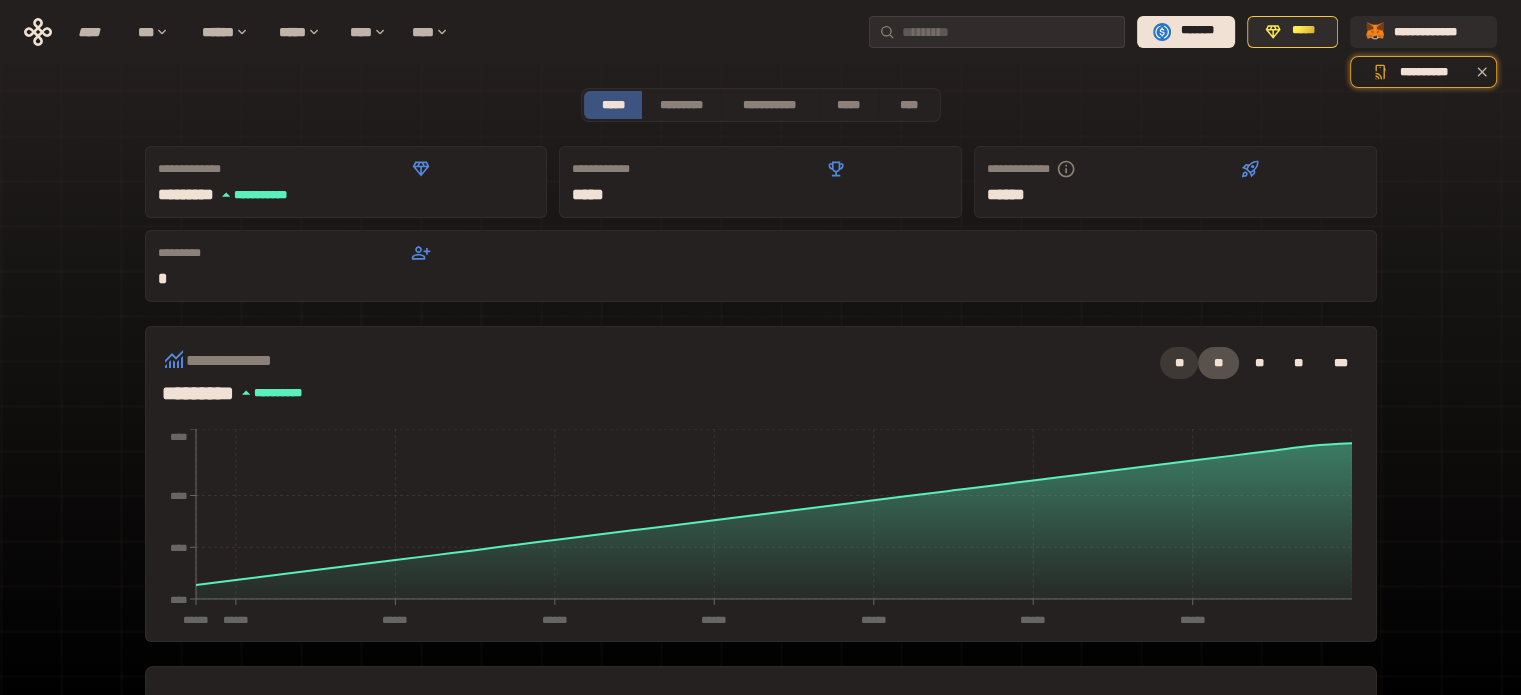click on "**" at bounding box center (1179, 363) 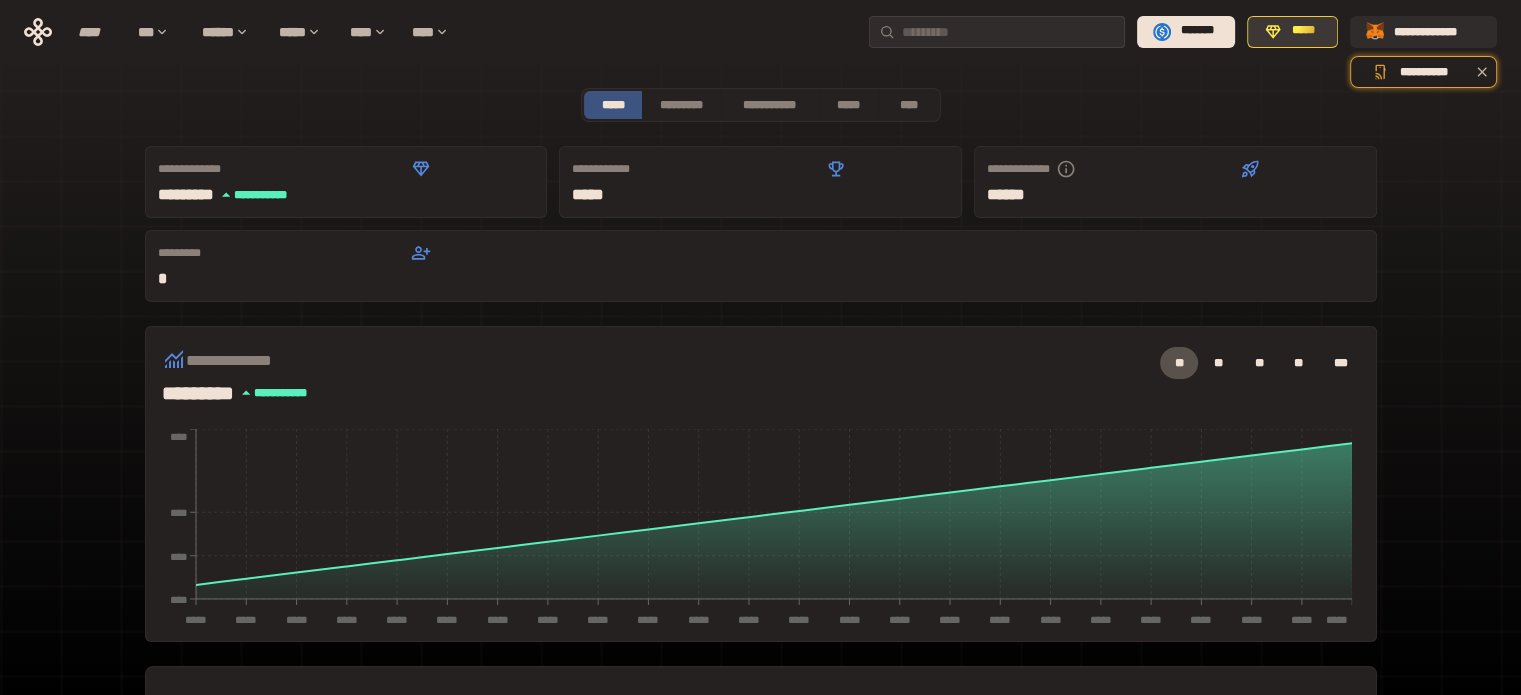 click 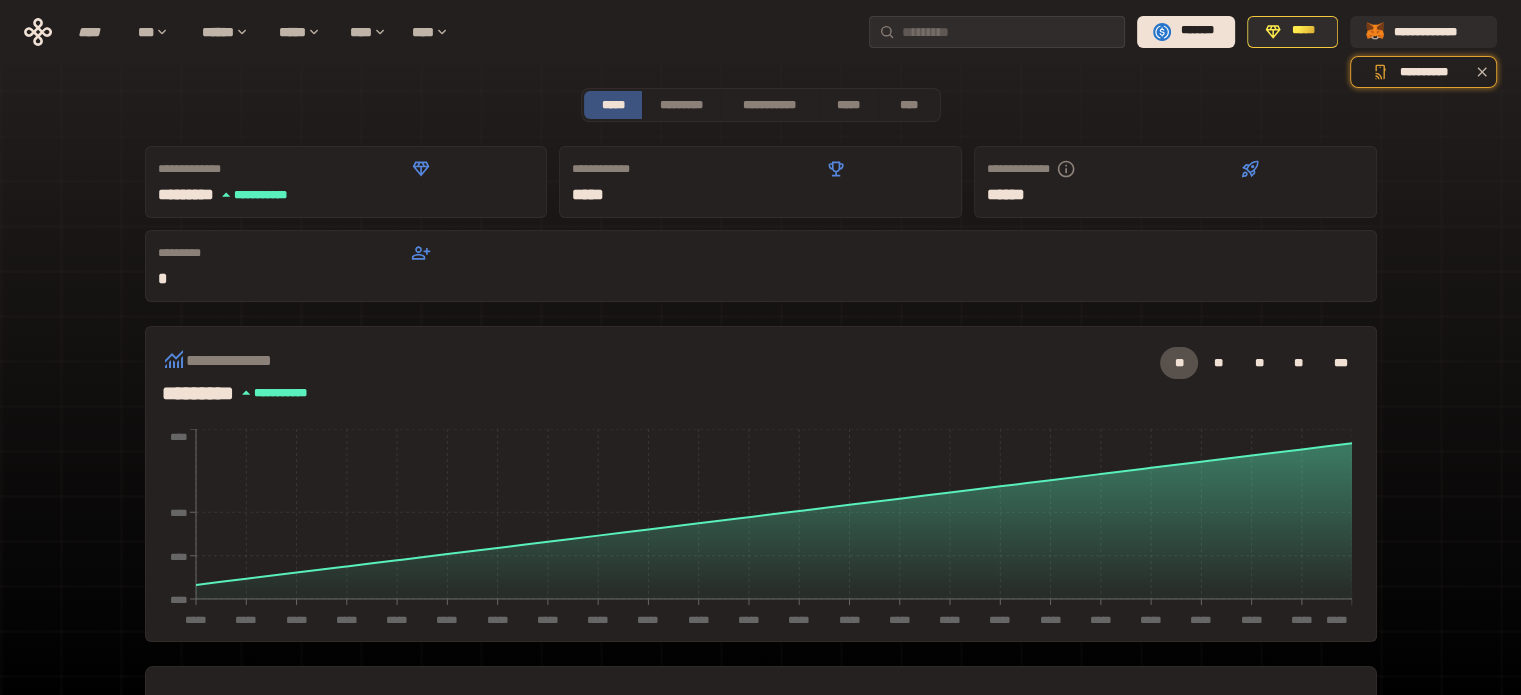 type 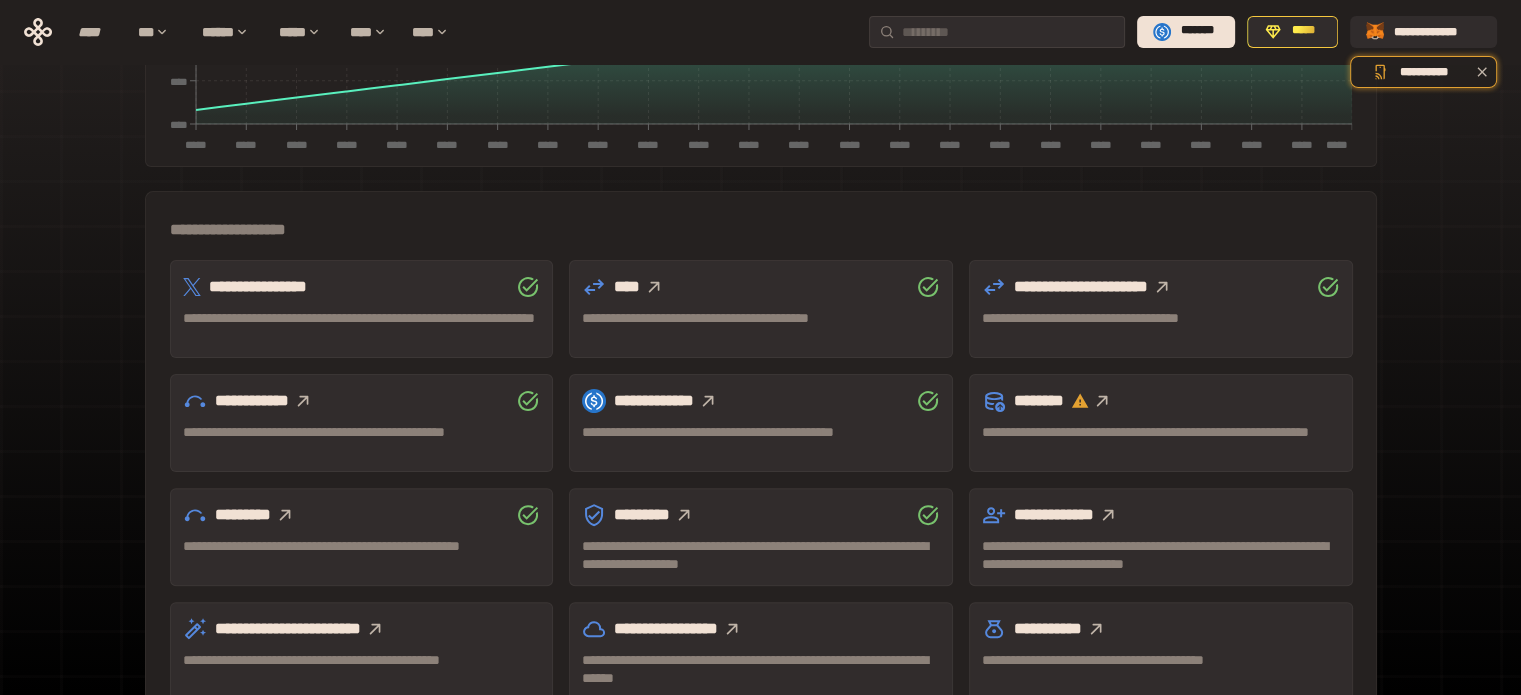 scroll, scrollTop: 509, scrollLeft: 0, axis: vertical 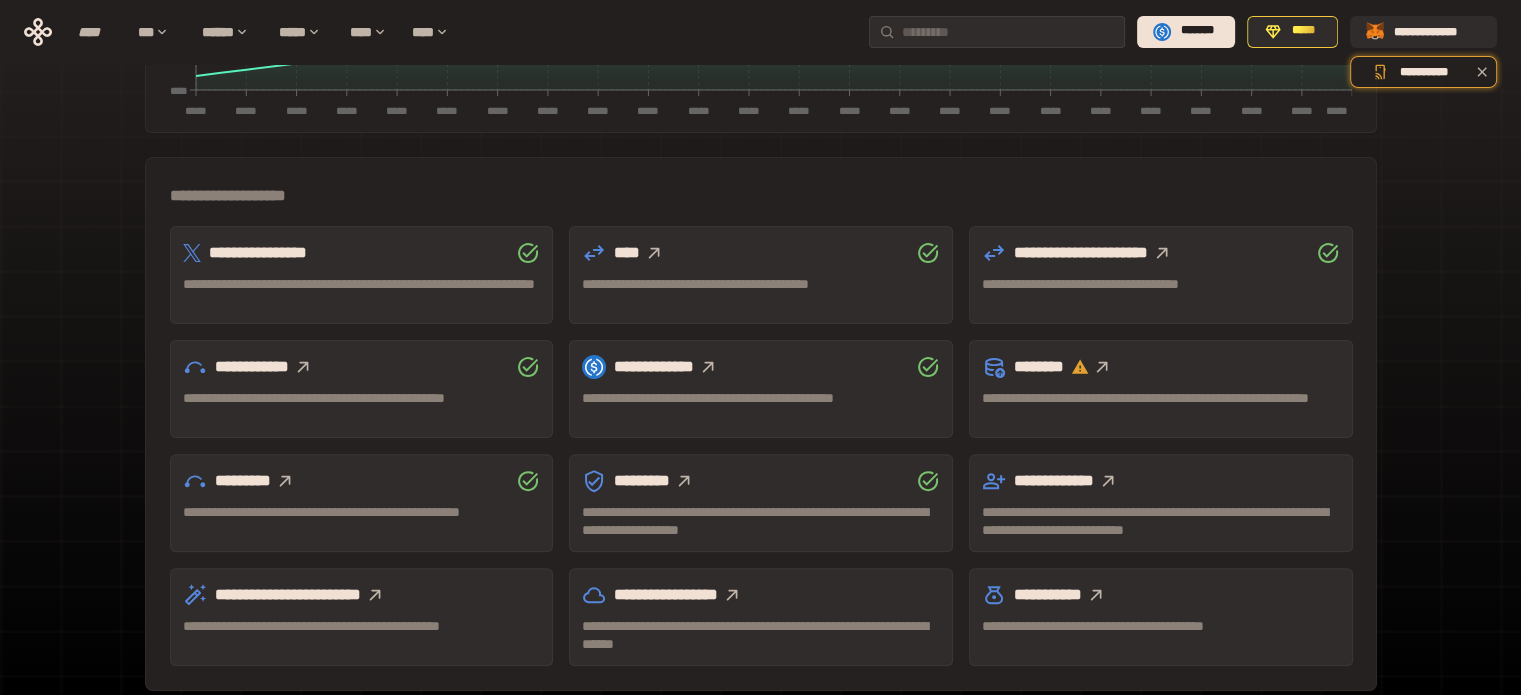 click 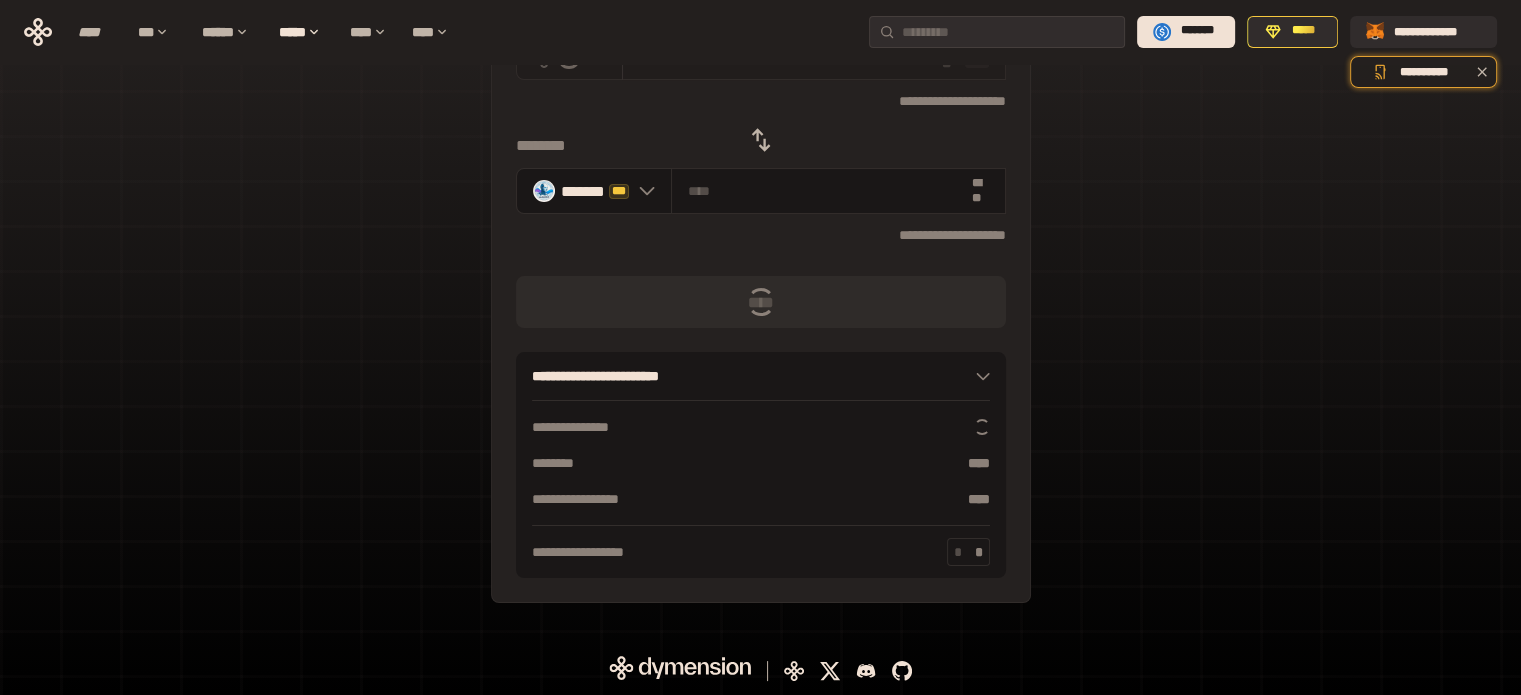 scroll, scrollTop: 0, scrollLeft: 0, axis: both 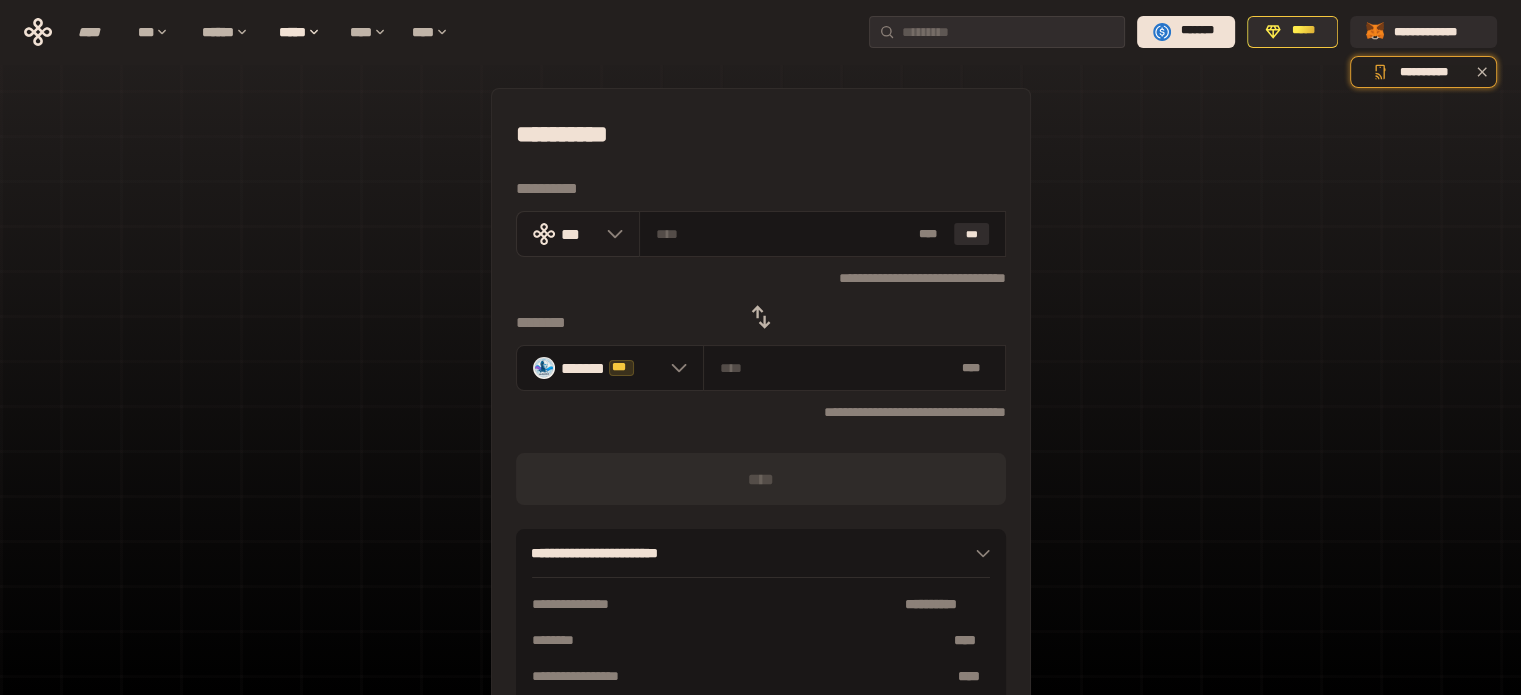 click at bounding box center [610, 234] 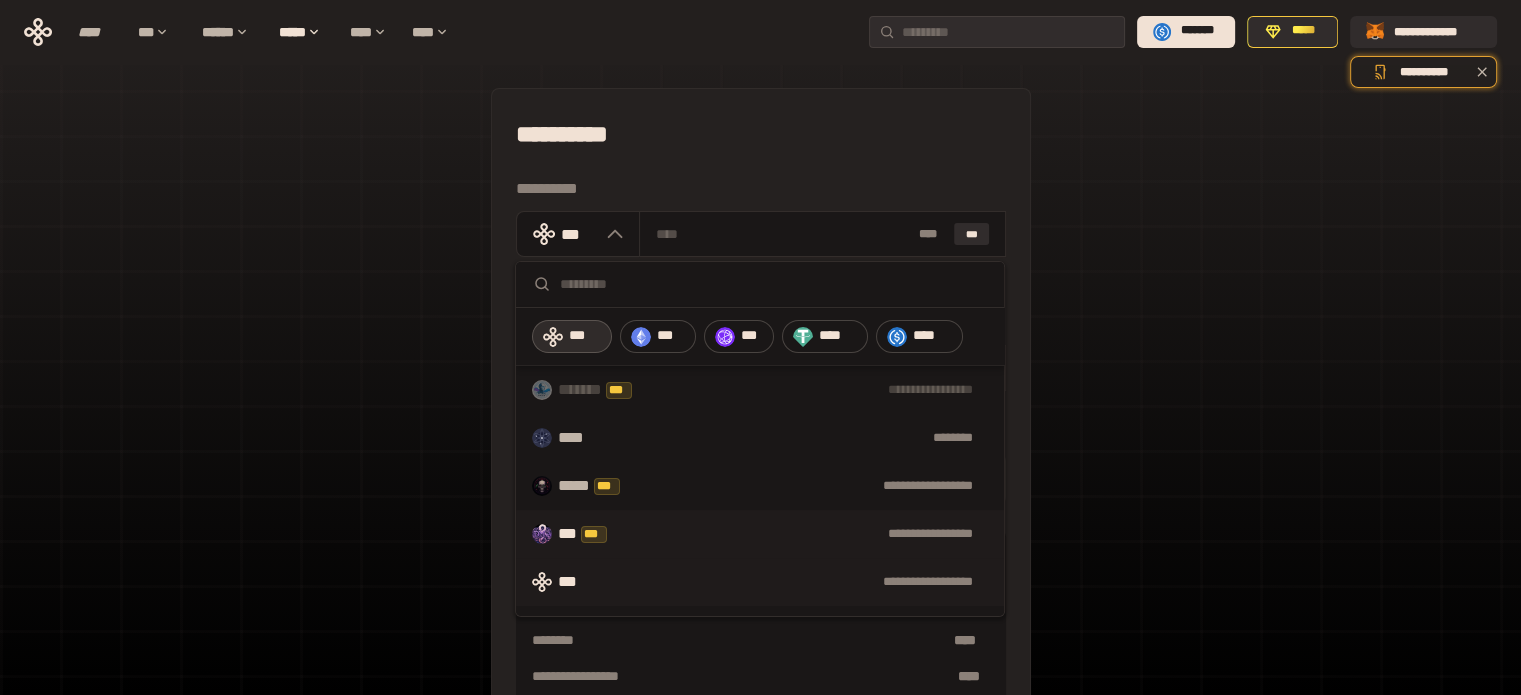 click on "**********" at bounding box center (812, 534) 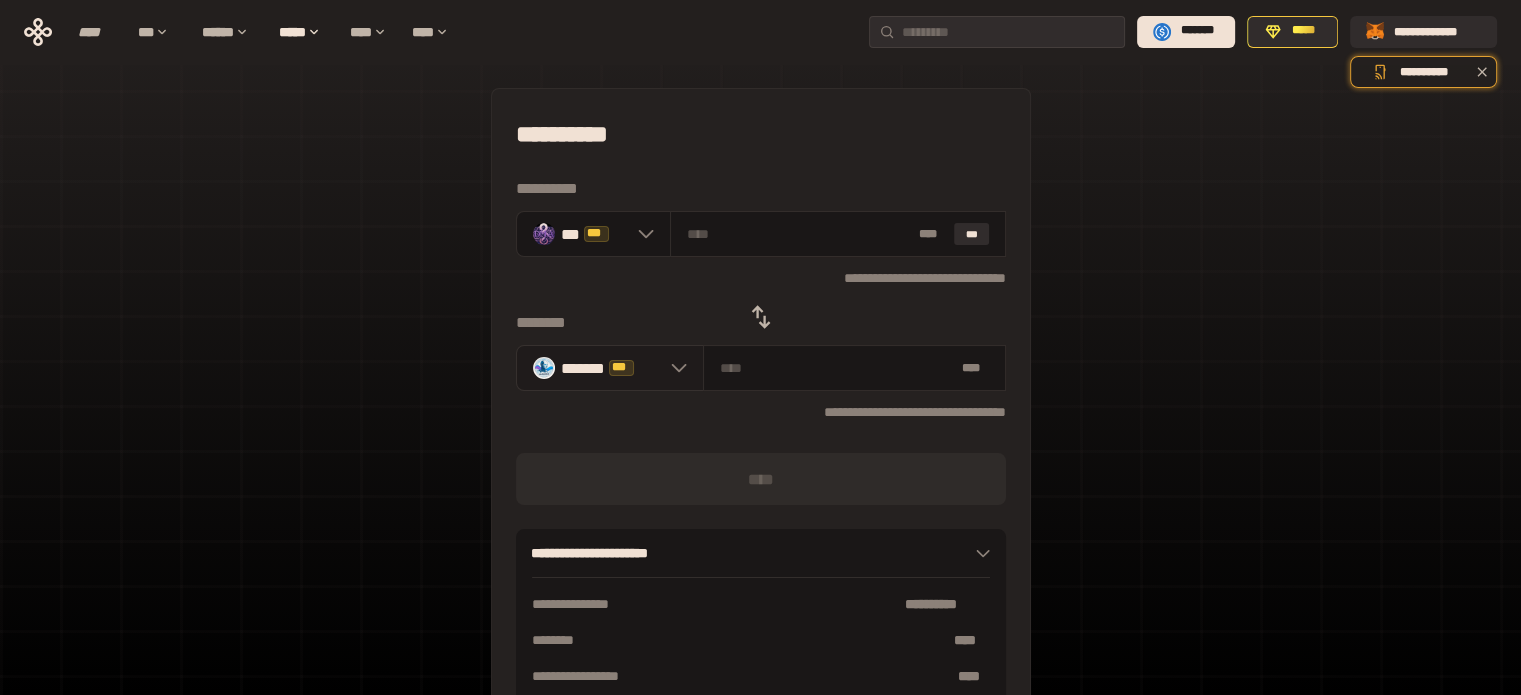 click 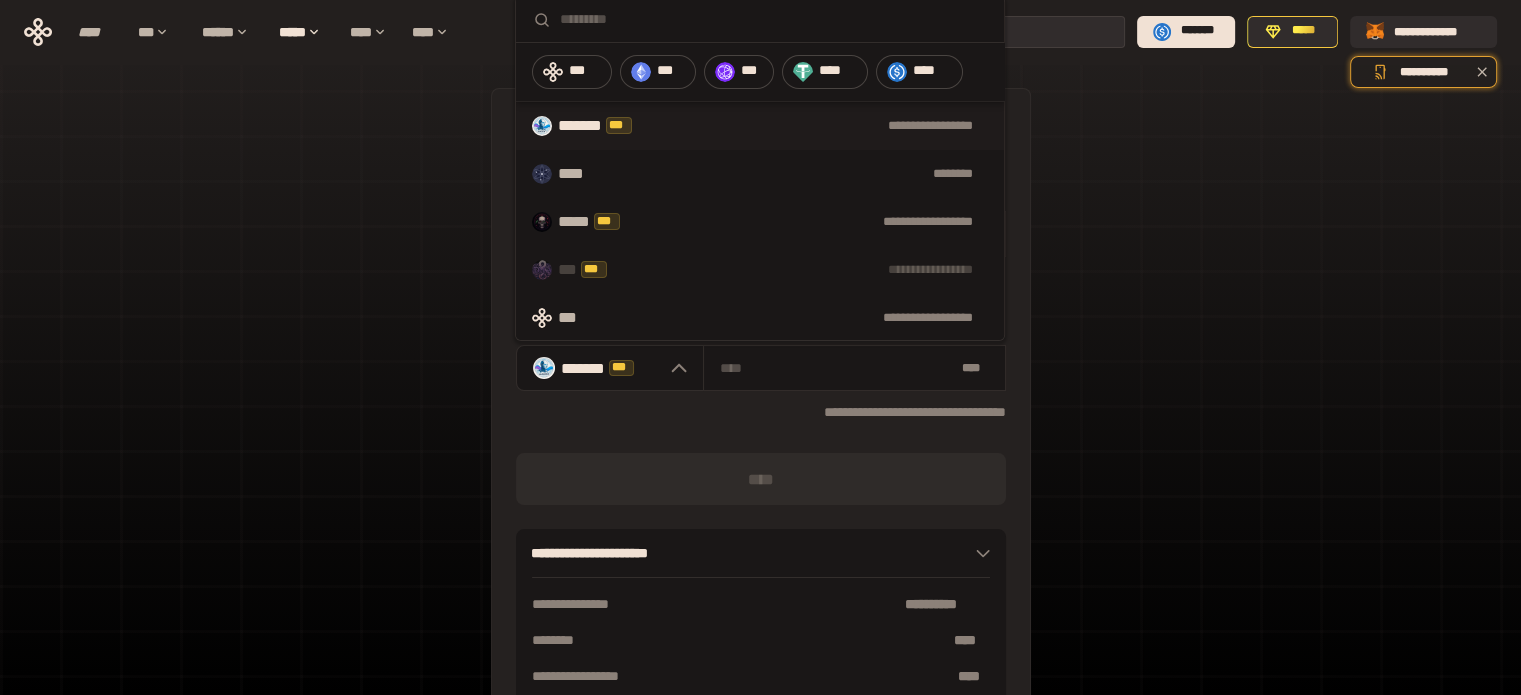 click on "****" at bounding box center (933, 71) 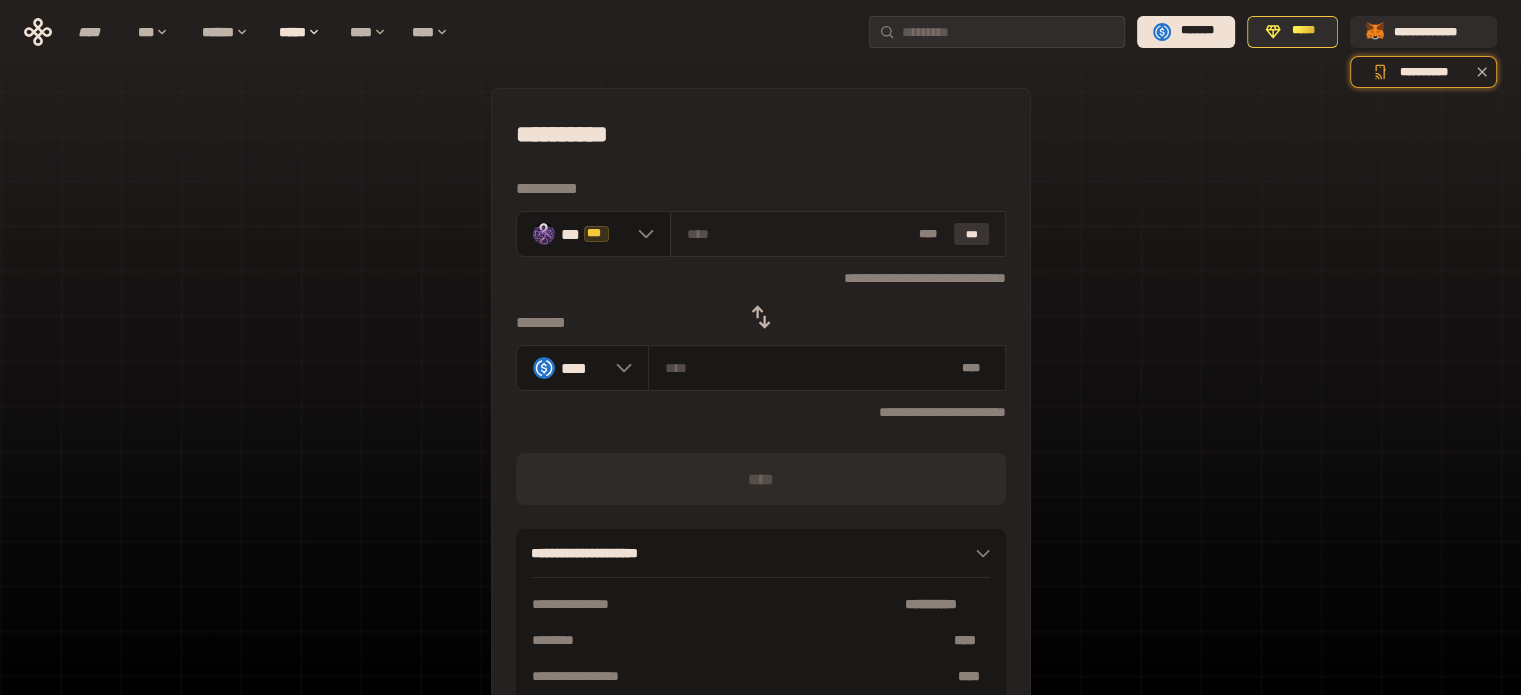click on "***" at bounding box center (972, 234) 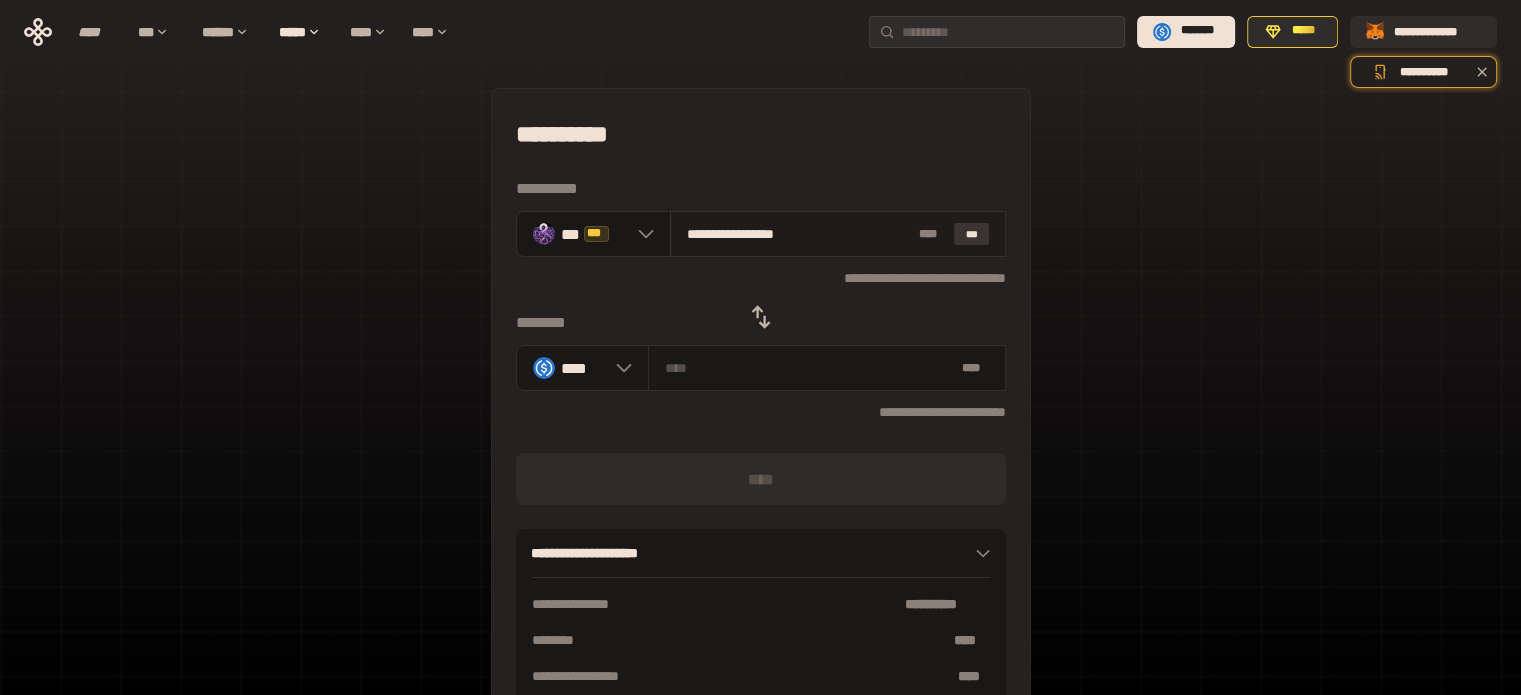 type on "********" 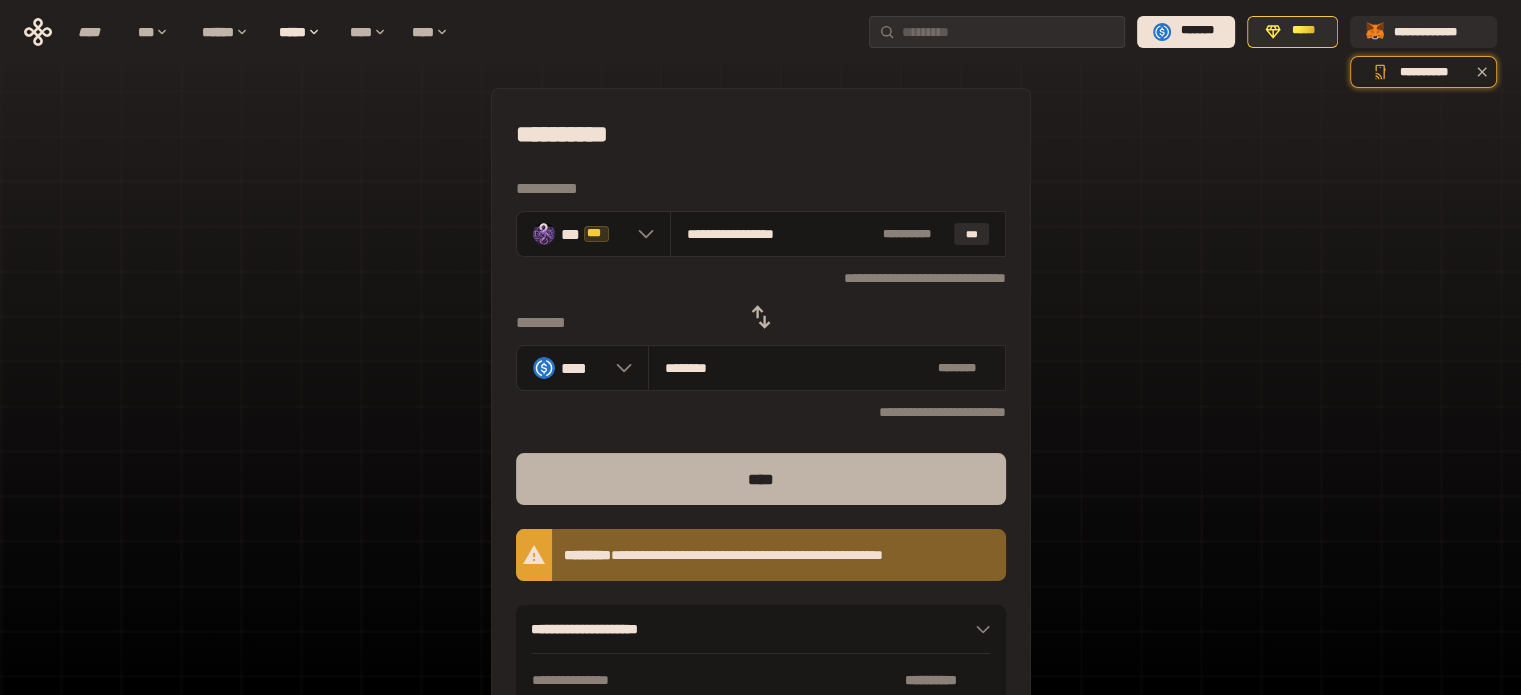 click on "****" at bounding box center (761, 479) 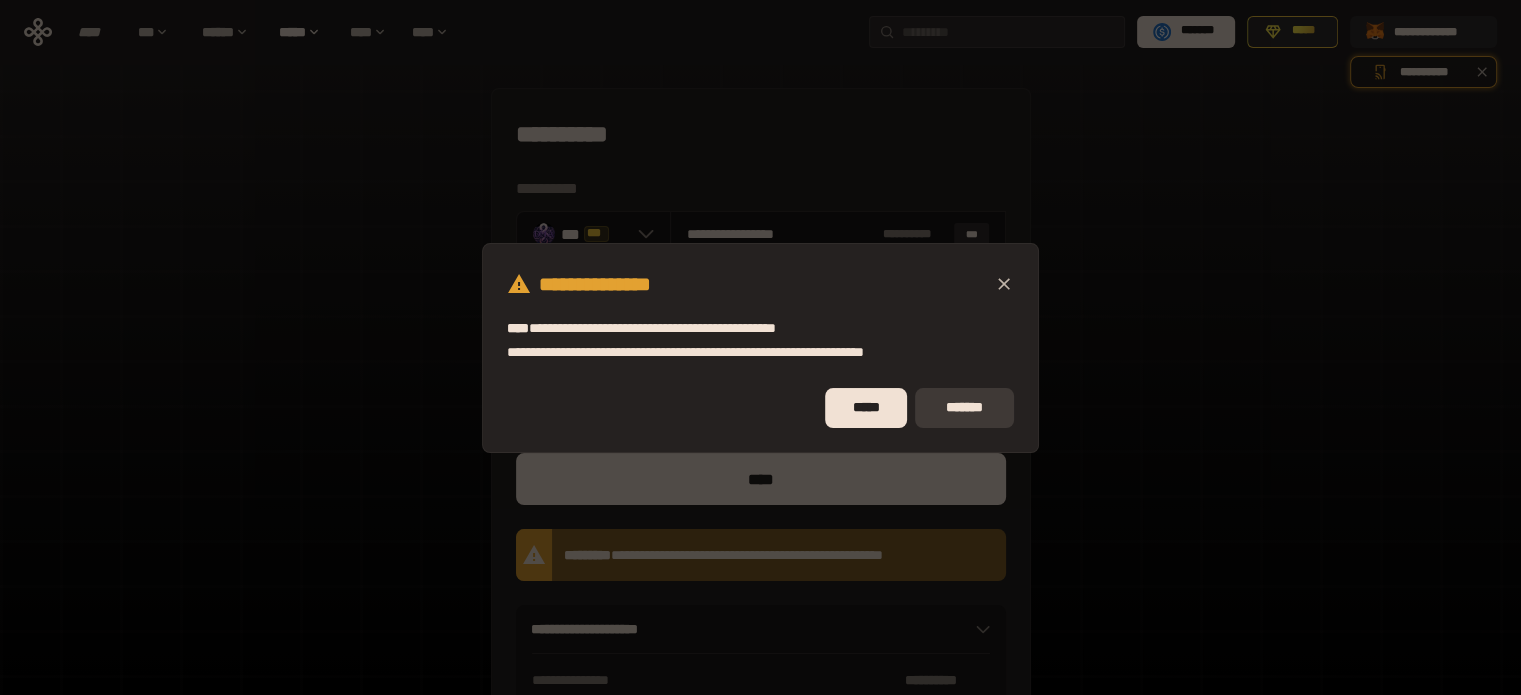 click on "*******" at bounding box center (964, 408) 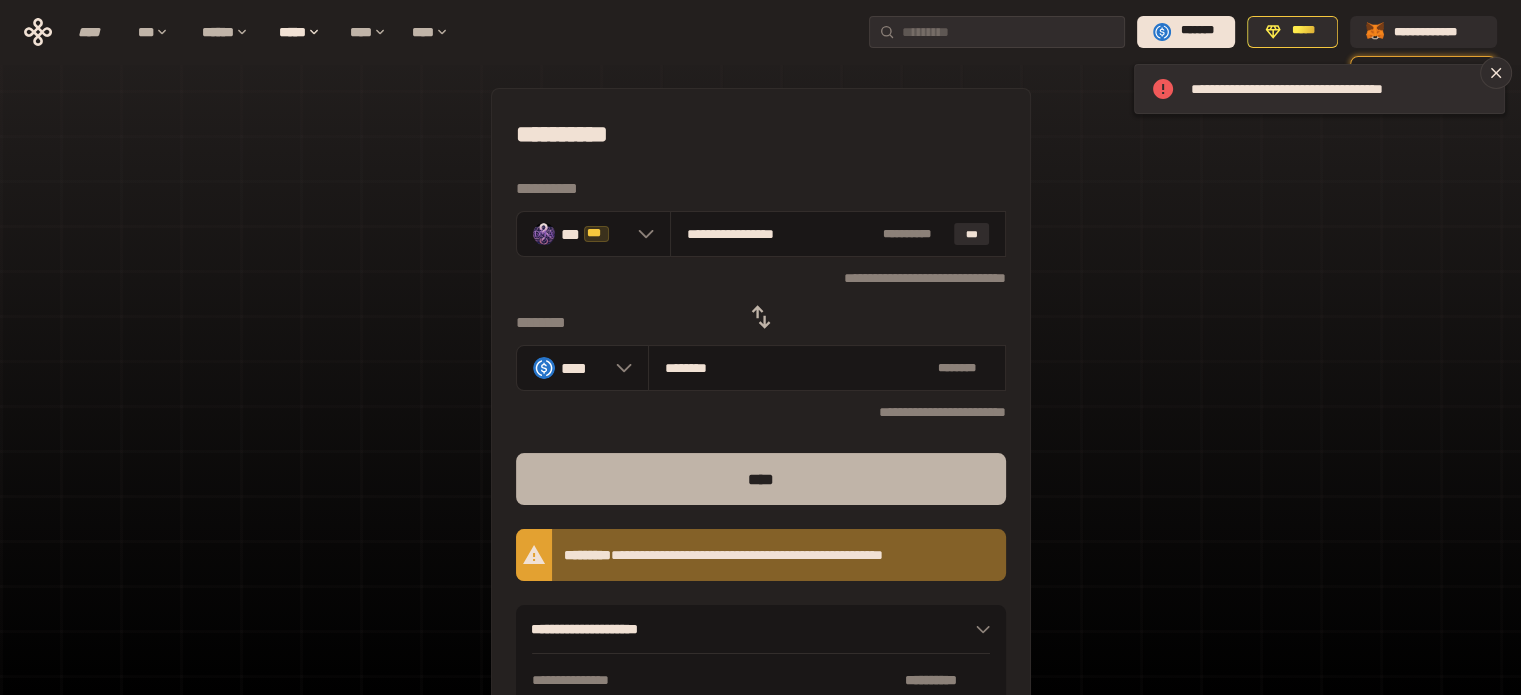 click on "****" at bounding box center [761, 479] 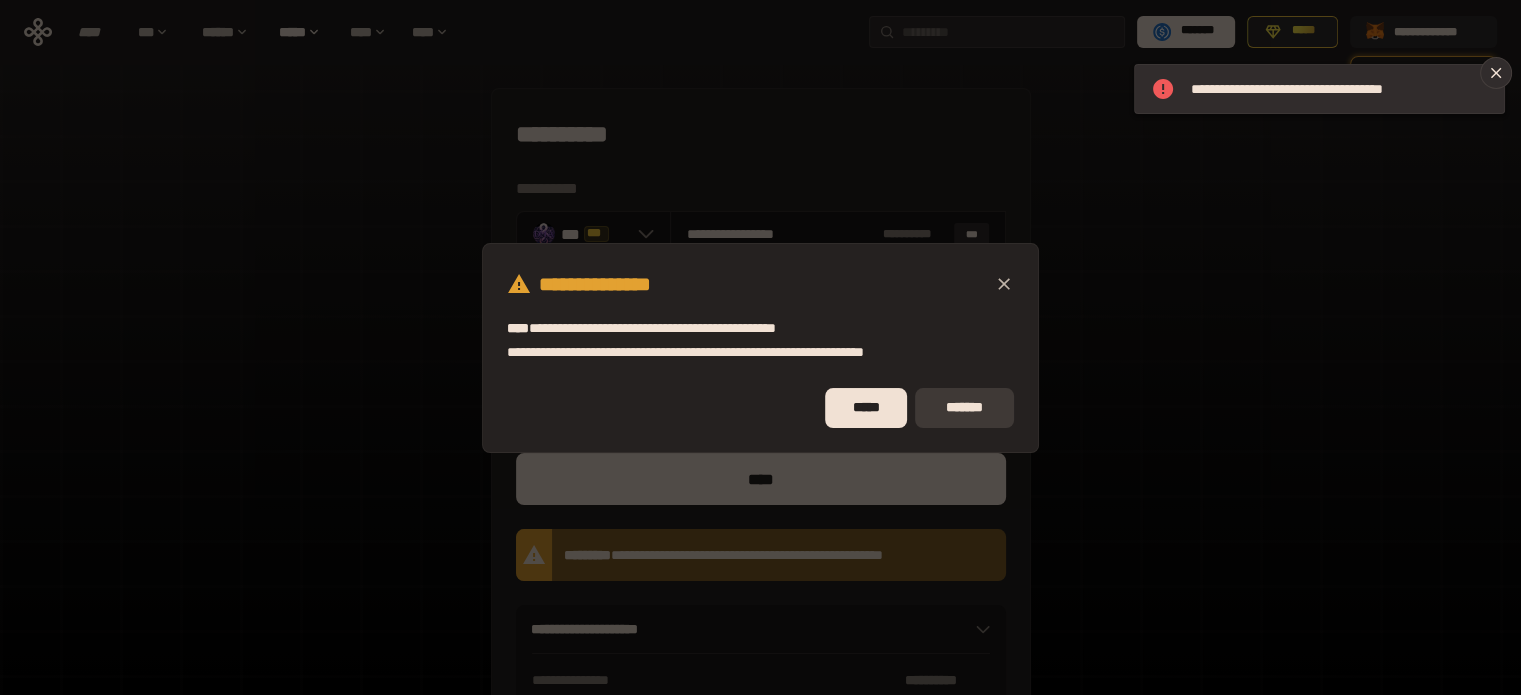 click on "*******" at bounding box center (964, 408) 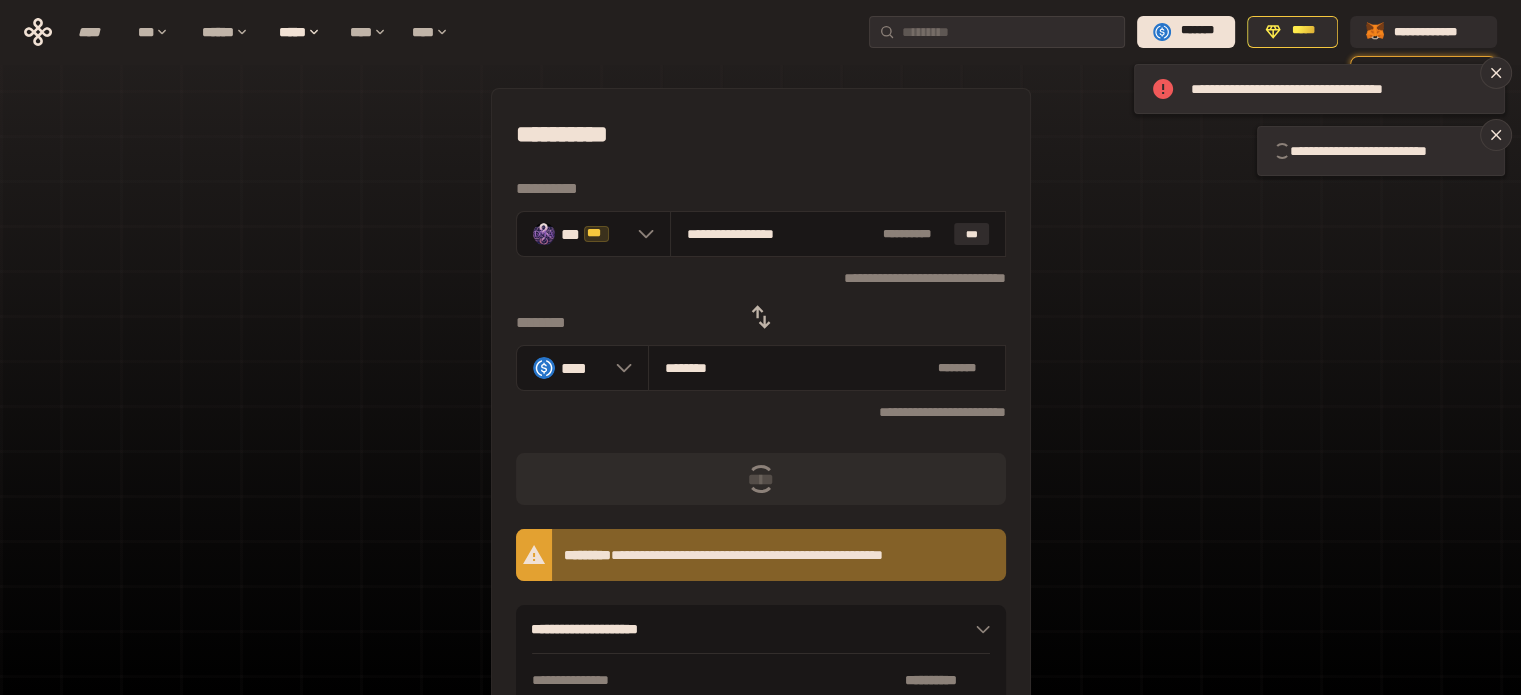type 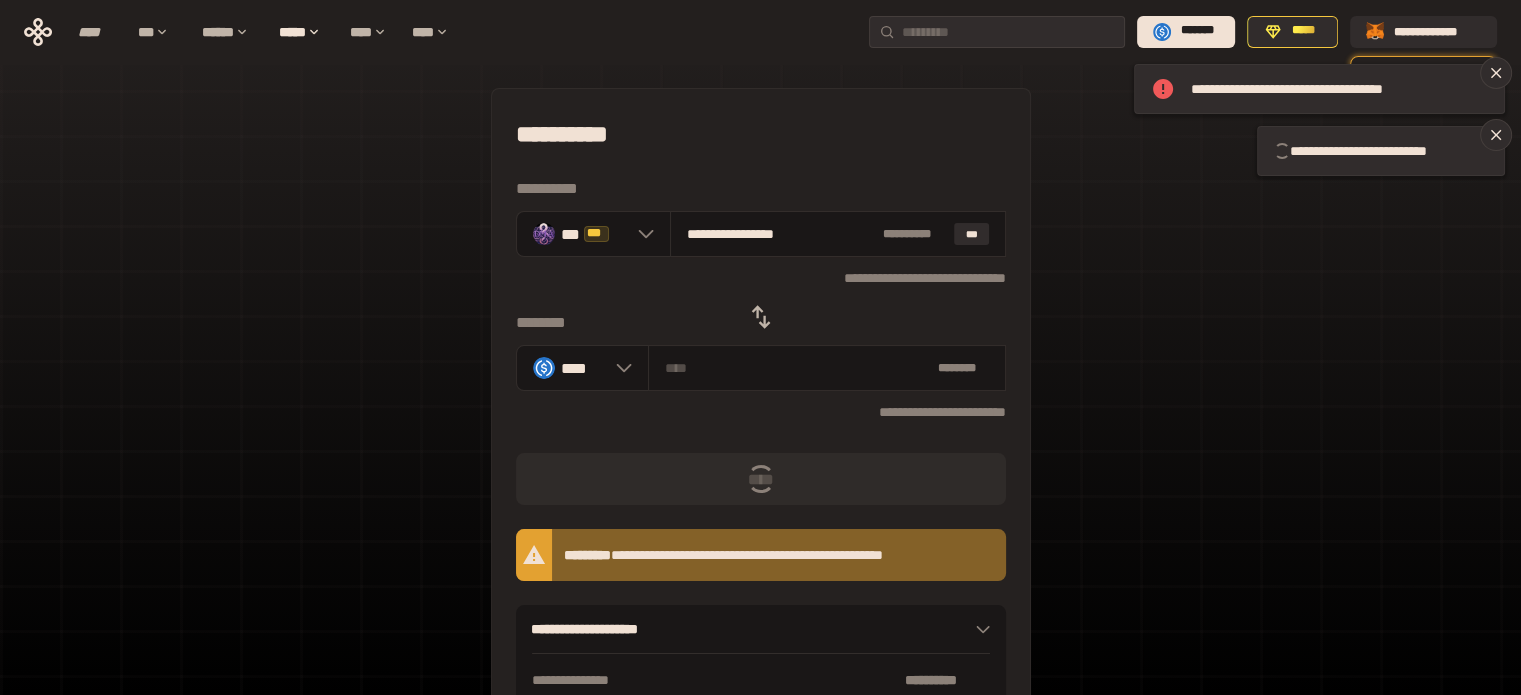 type 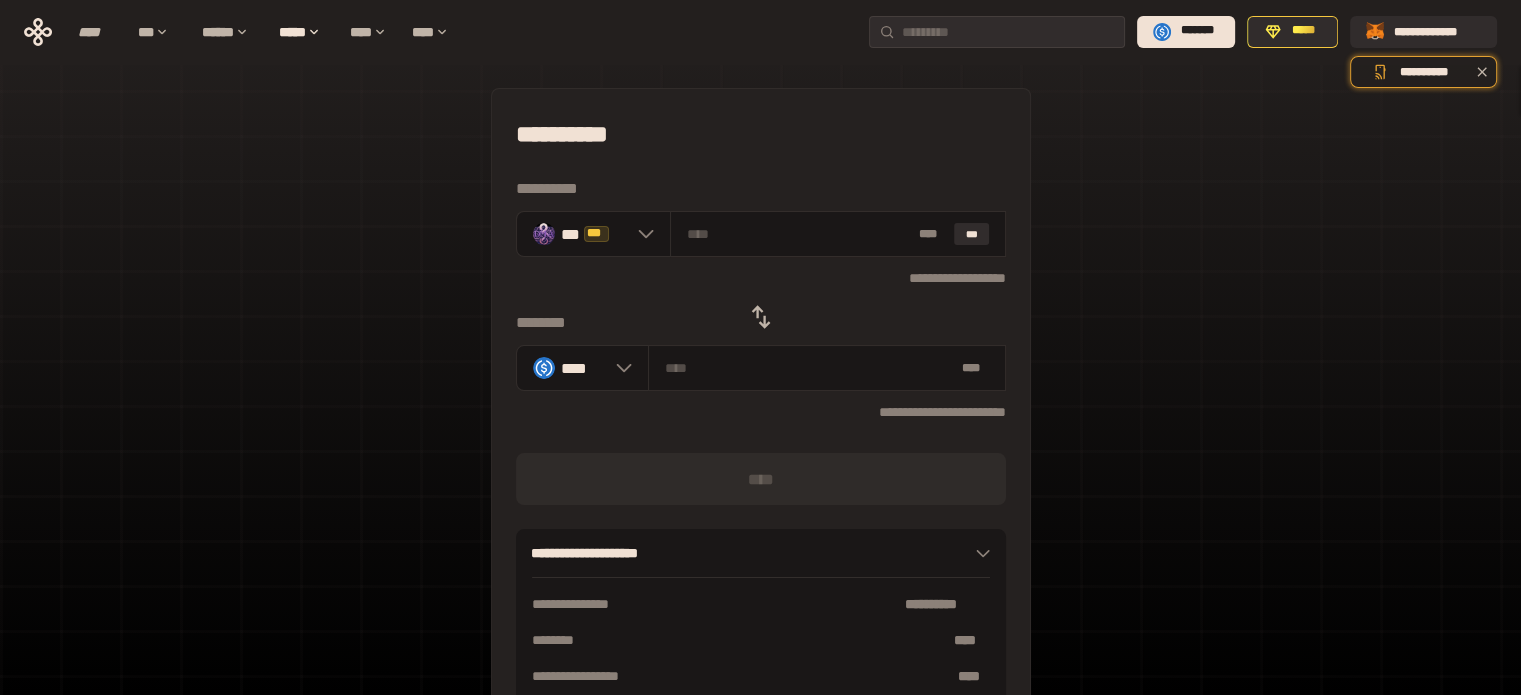 click 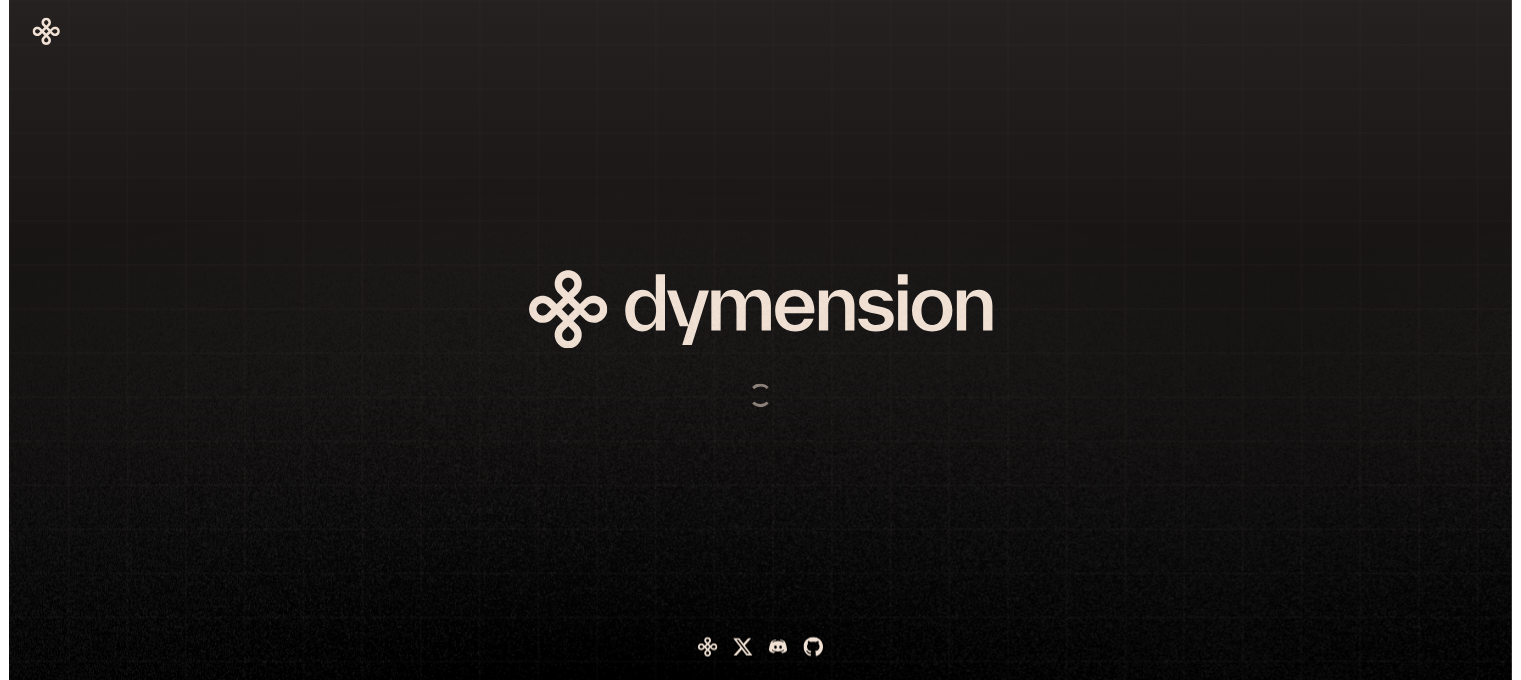 scroll, scrollTop: 0, scrollLeft: 0, axis: both 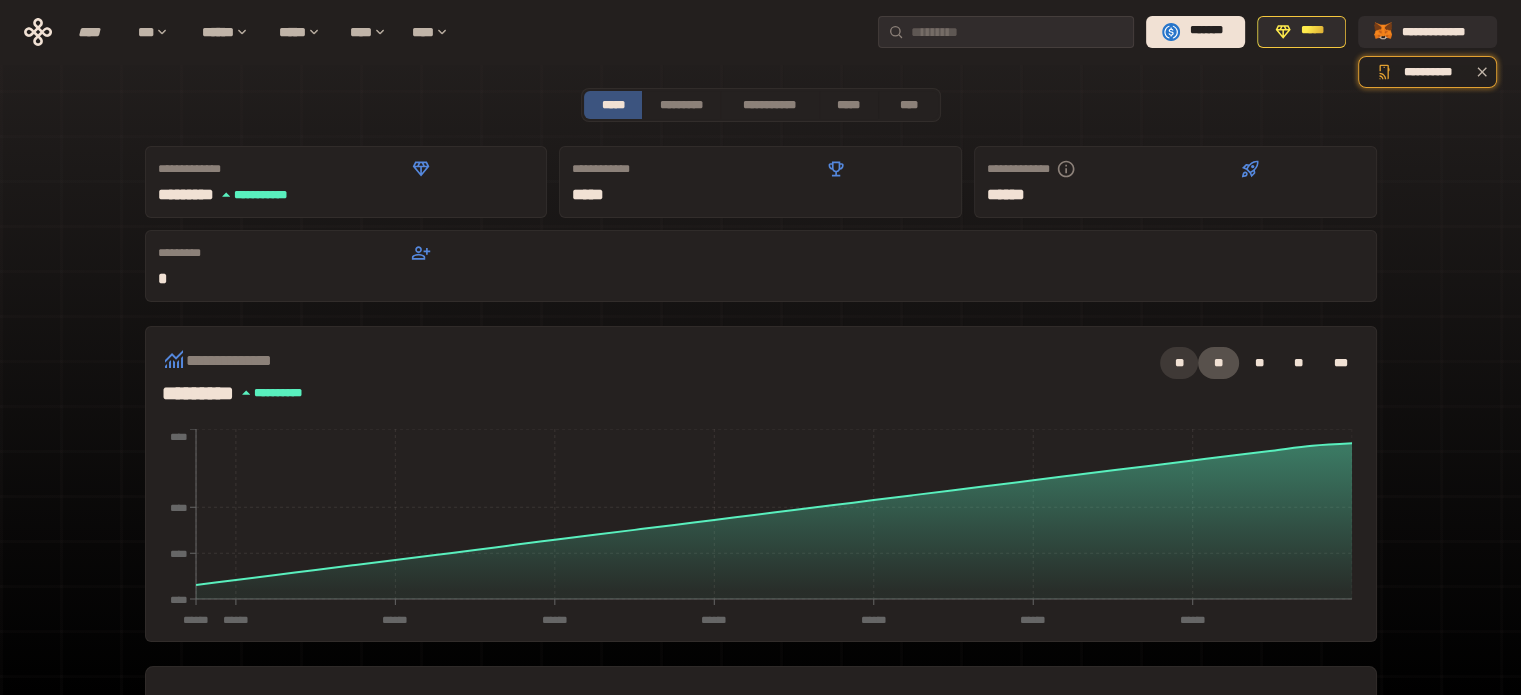 click on "**" at bounding box center (1179, 363) 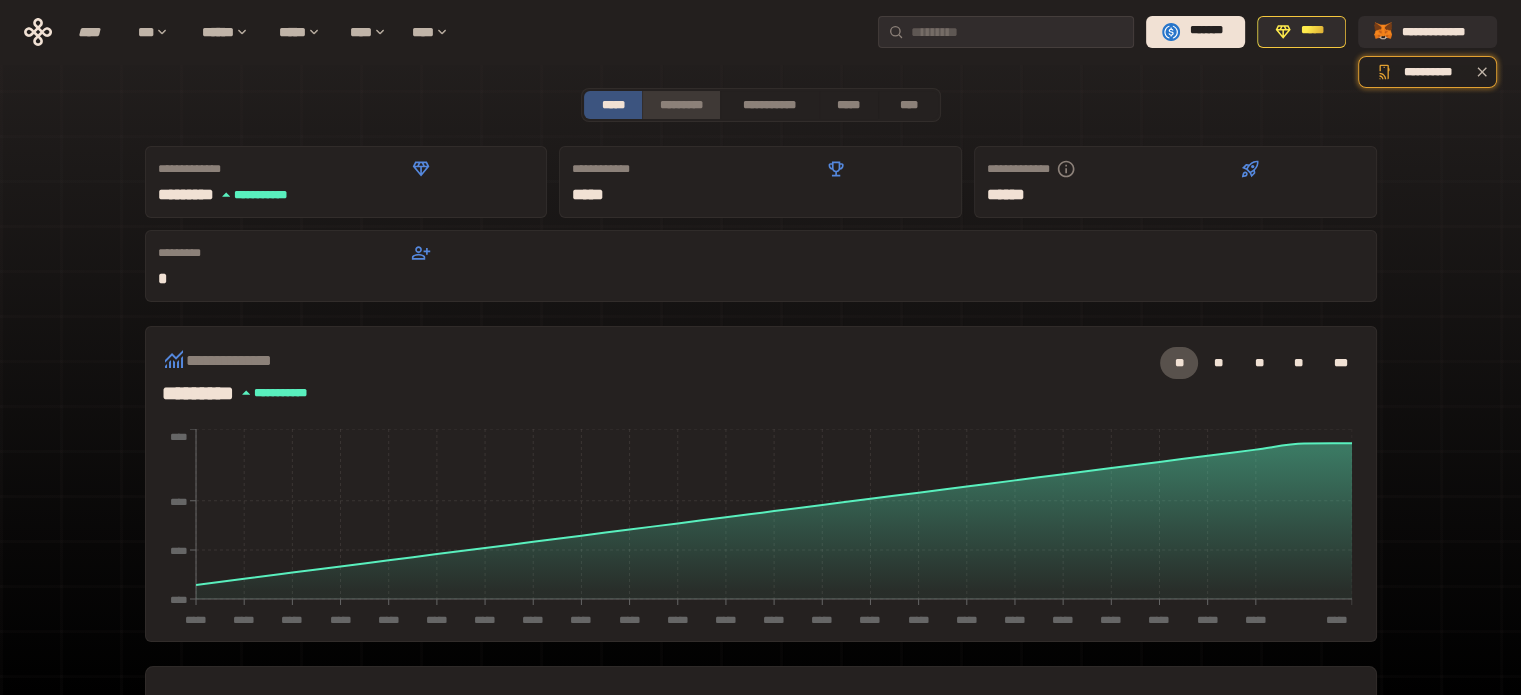 click on "*********" at bounding box center (680, 105) 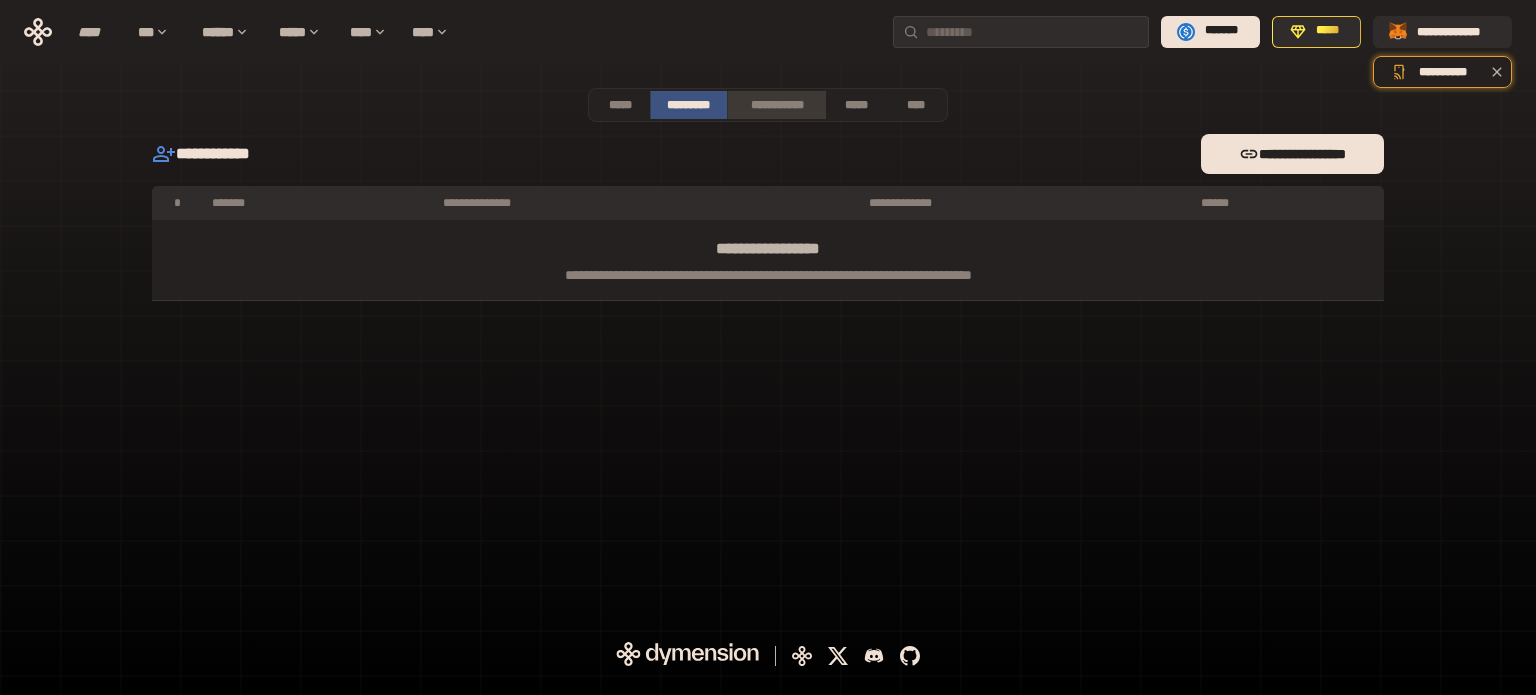 click on "**********" at bounding box center (776, 105) 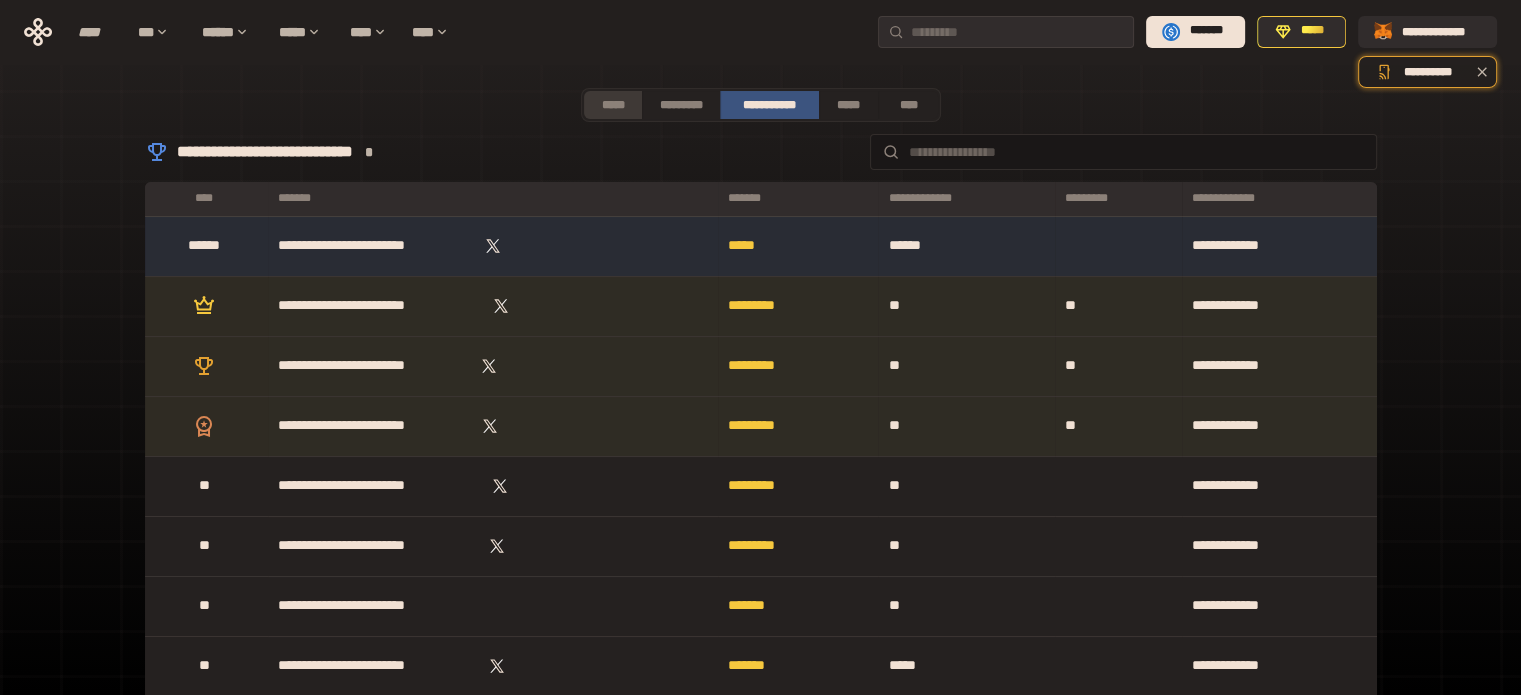 click on "*****" at bounding box center (613, 105) 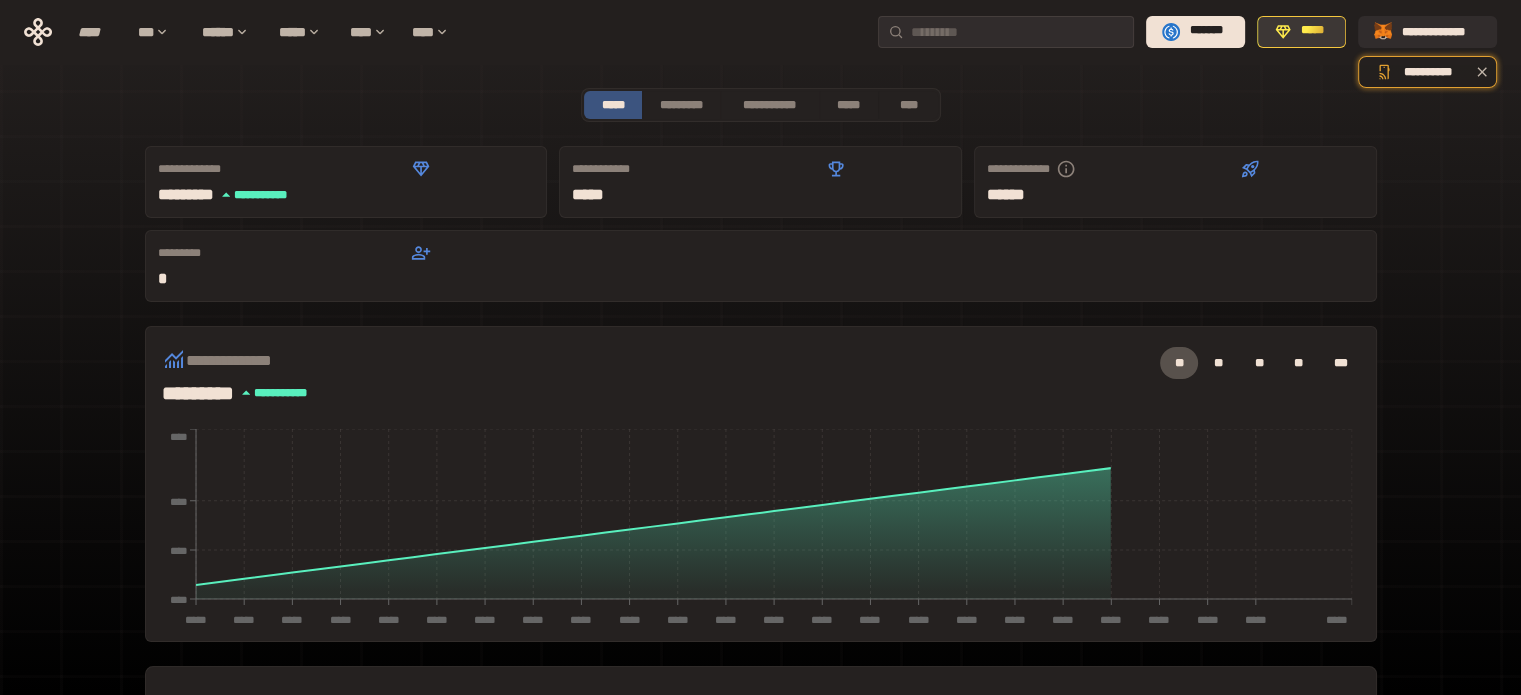 click on "*****" at bounding box center [1301, 32] 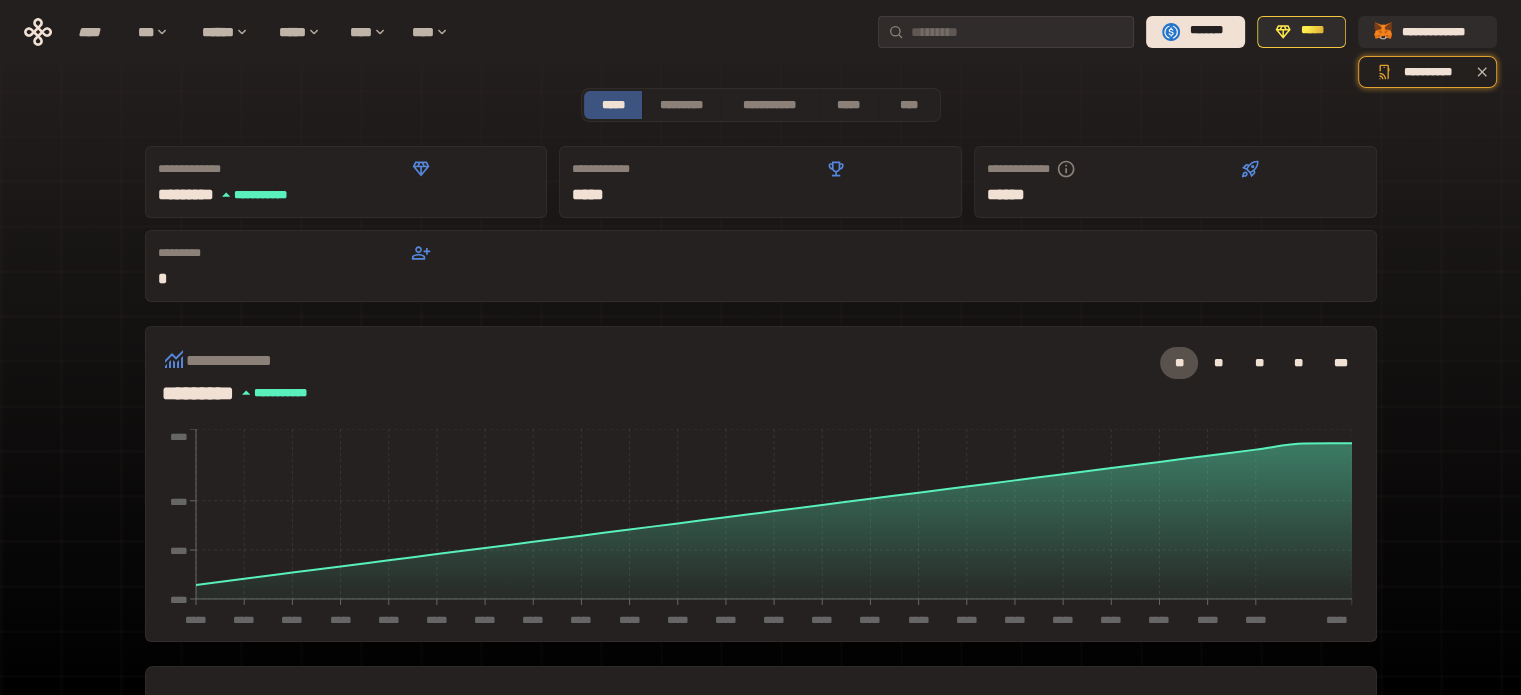 type 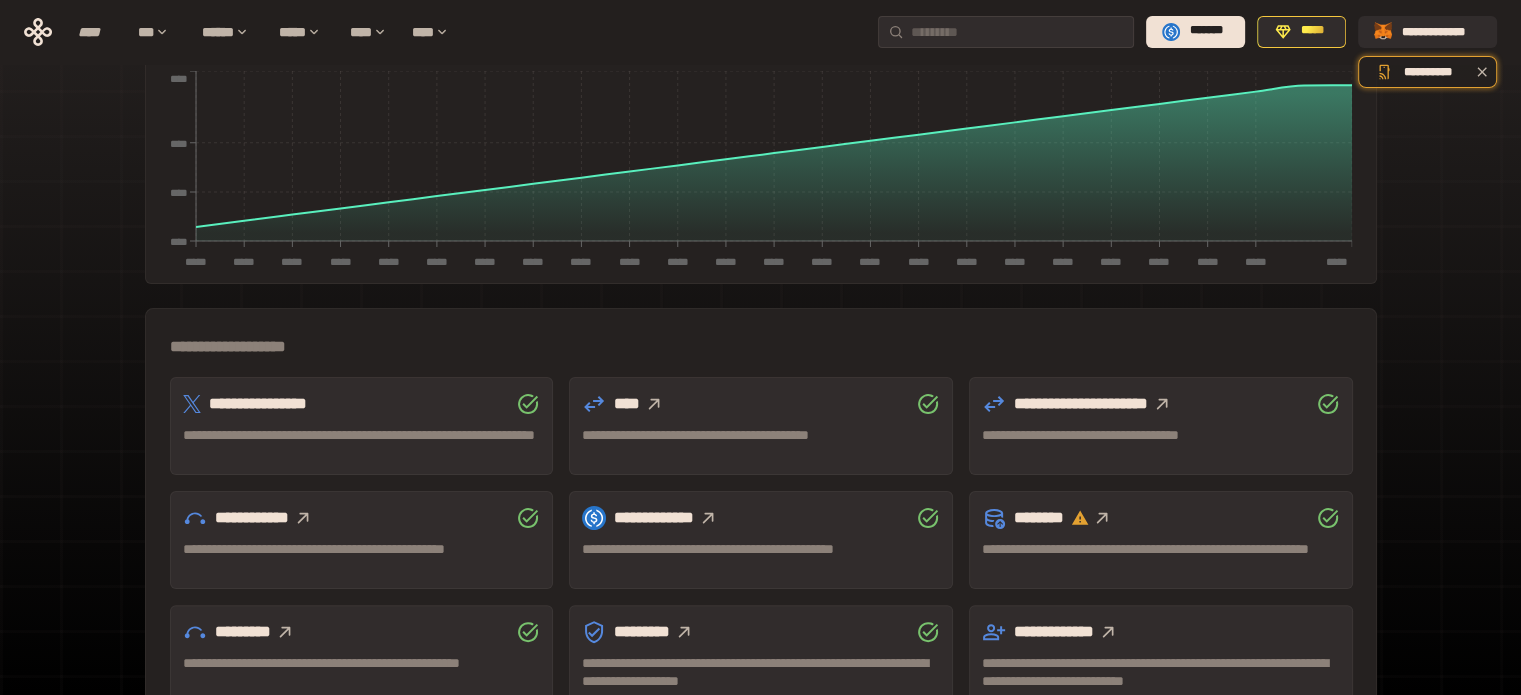 scroll, scrollTop: 400, scrollLeft: 0, axis: vertical 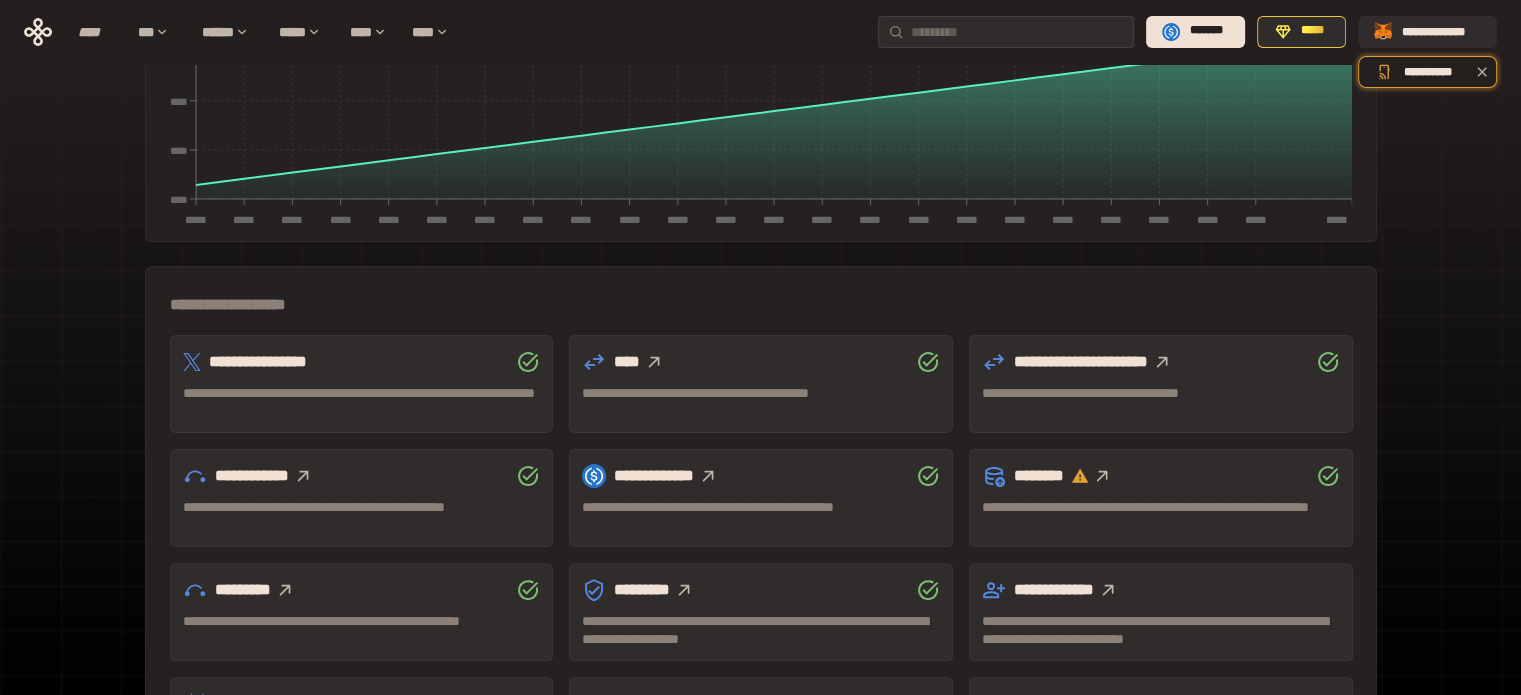 click 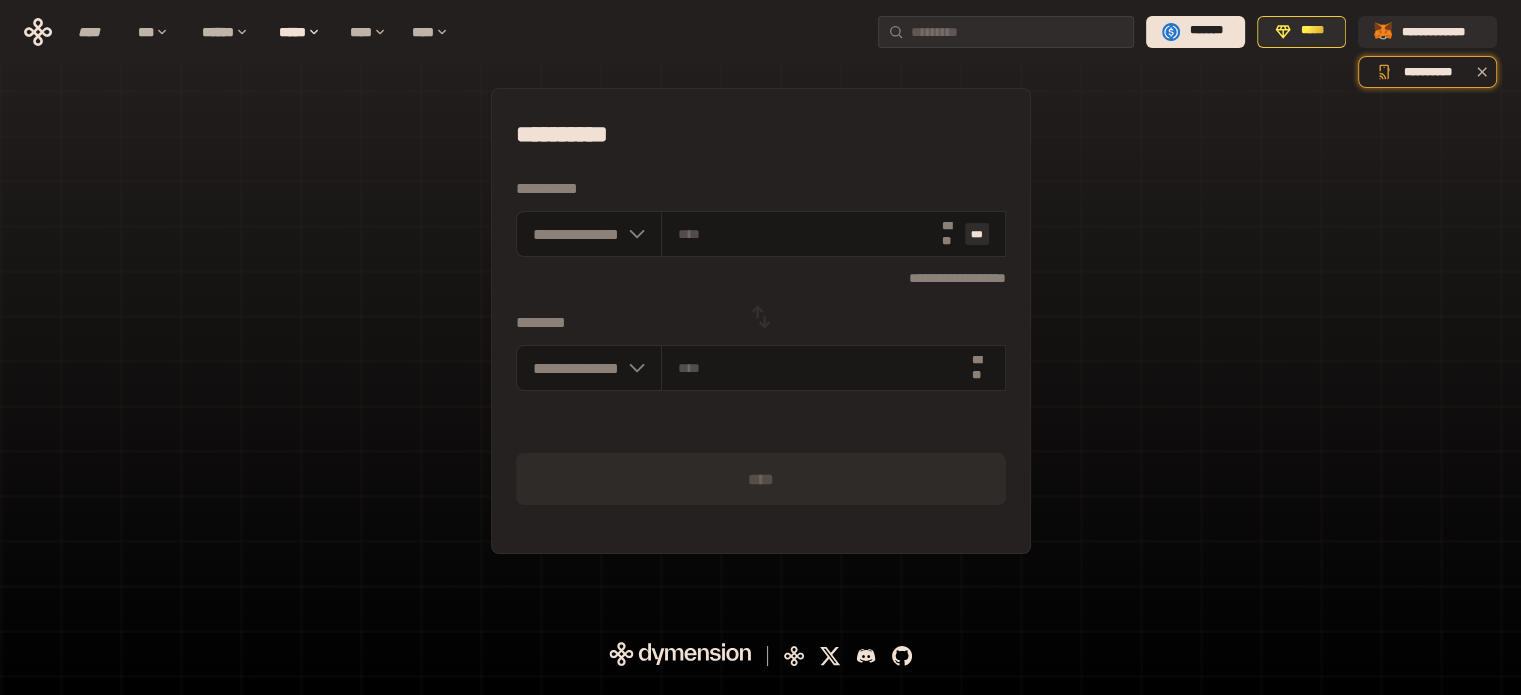 scroll, scrollTop: 0, scrollLeft: 0, axis: both 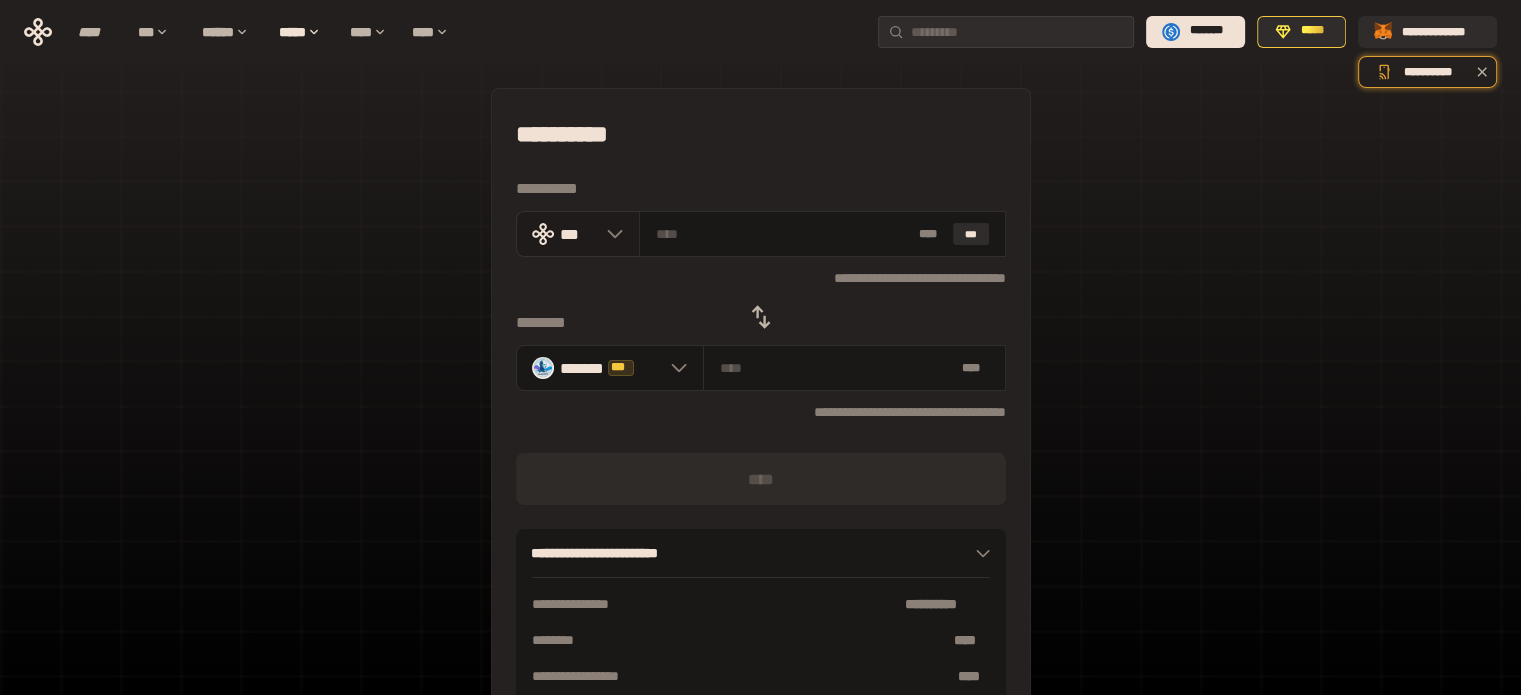 click on "***" at bounding box center [578, 234] 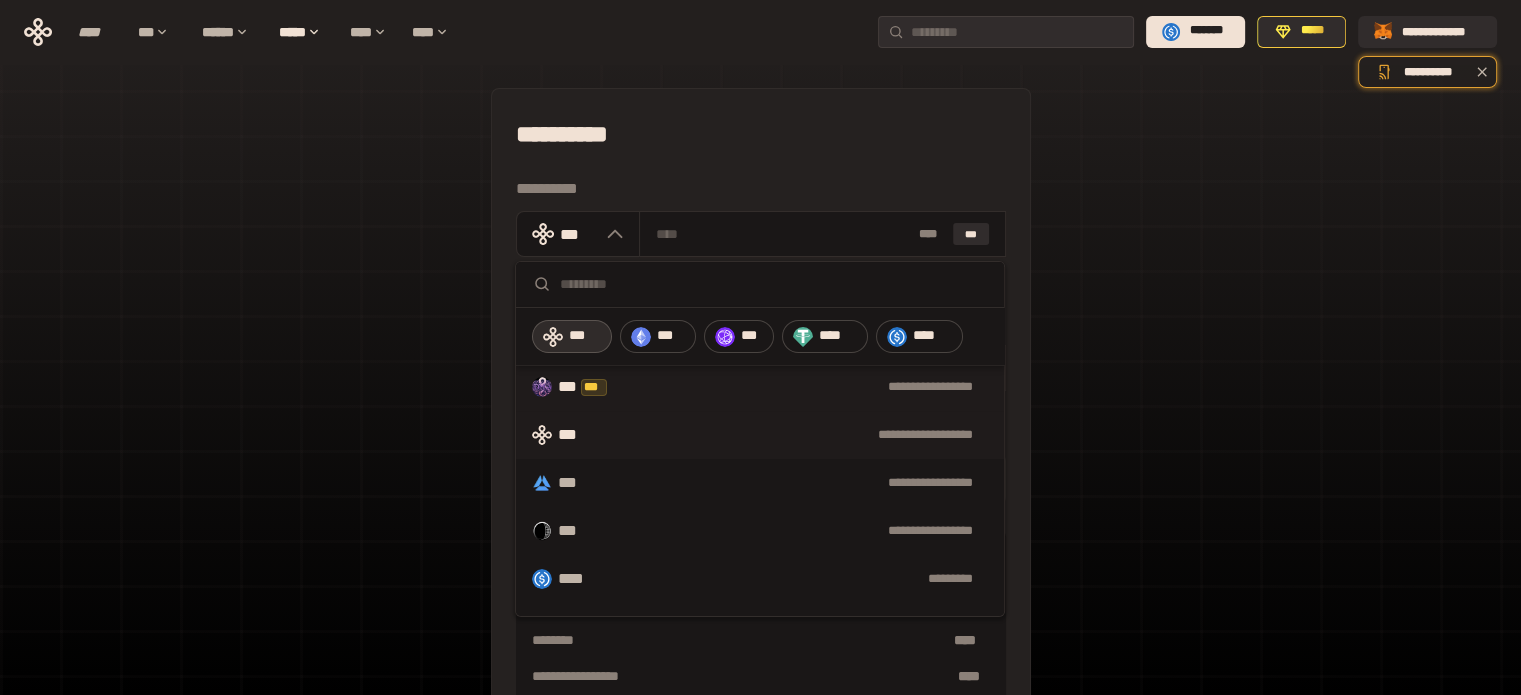 scroll, scrollTop: 100, scrollLeft: 0, axis: vertical 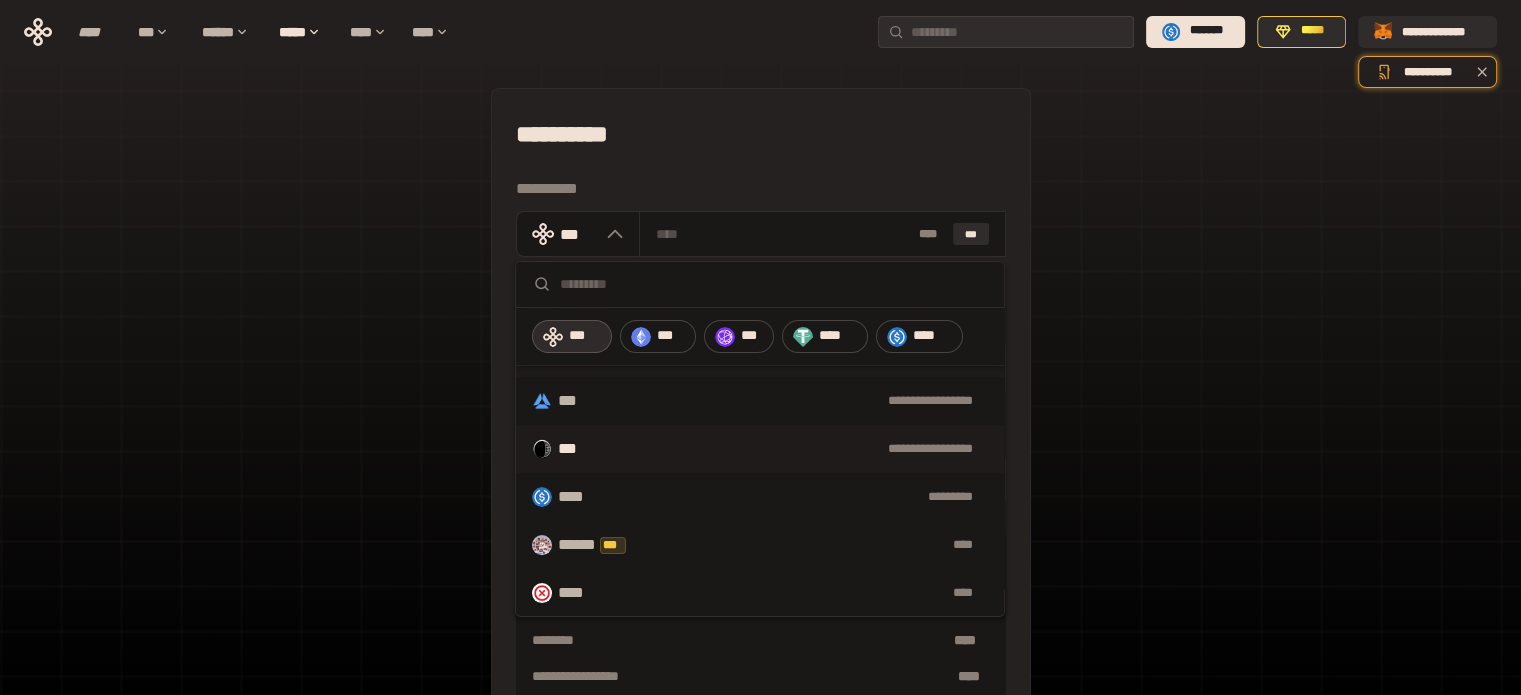 click on "**********" at bounding box center (795, 449) 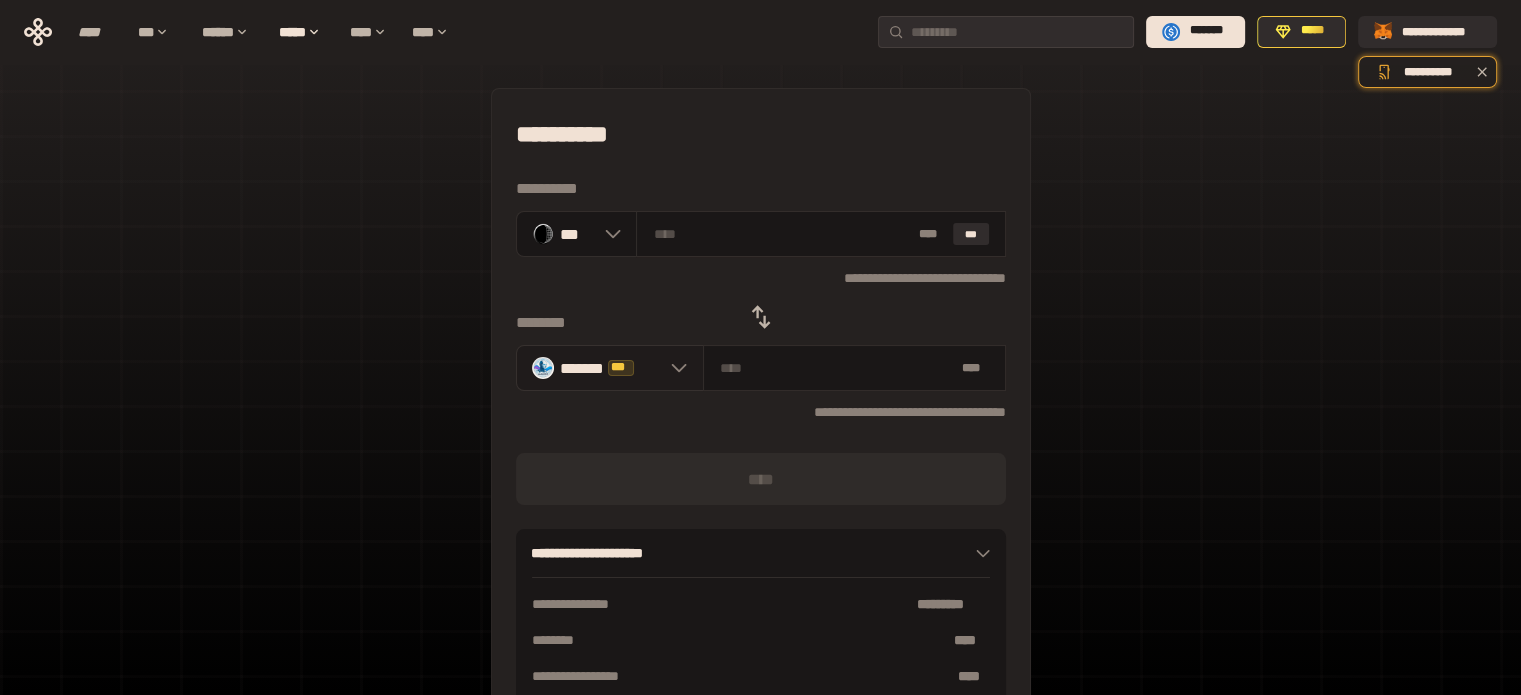 click 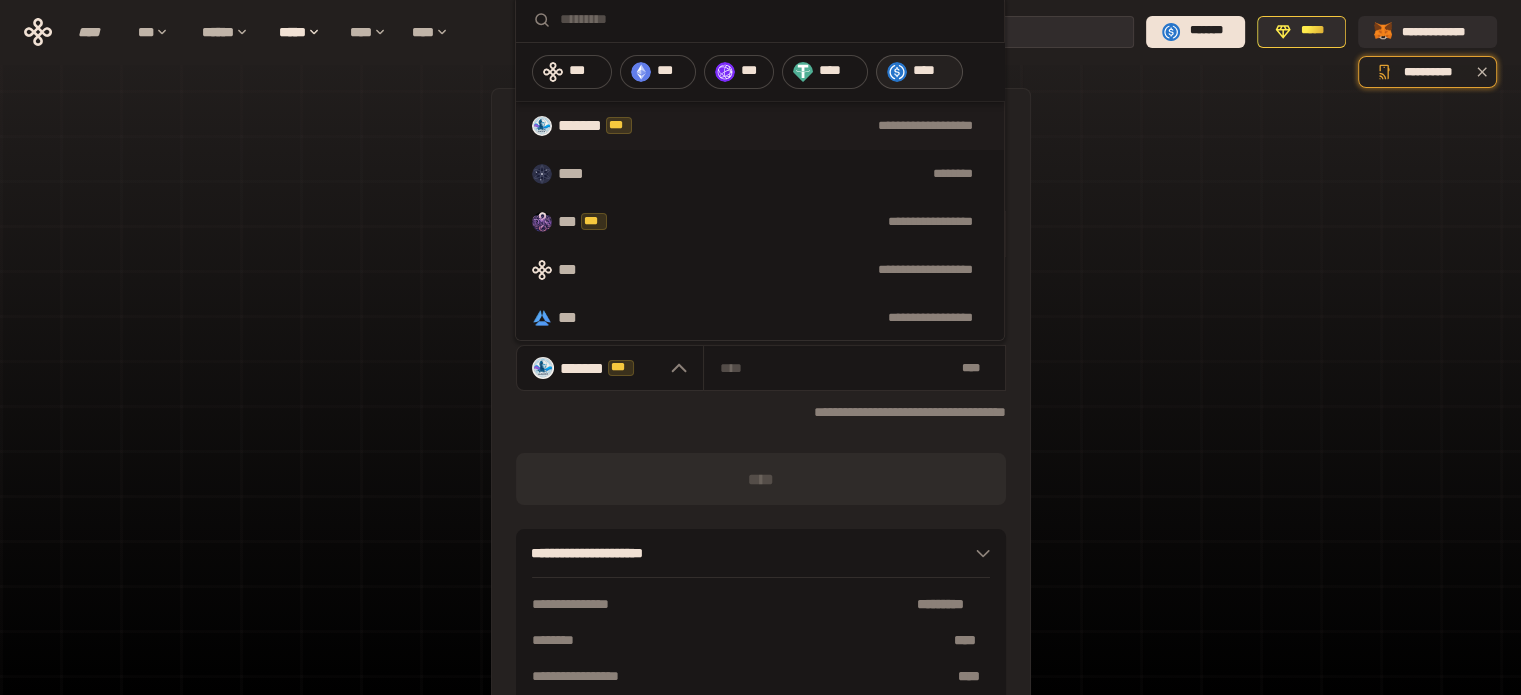 click on "****" at bounding box center (919, 72) 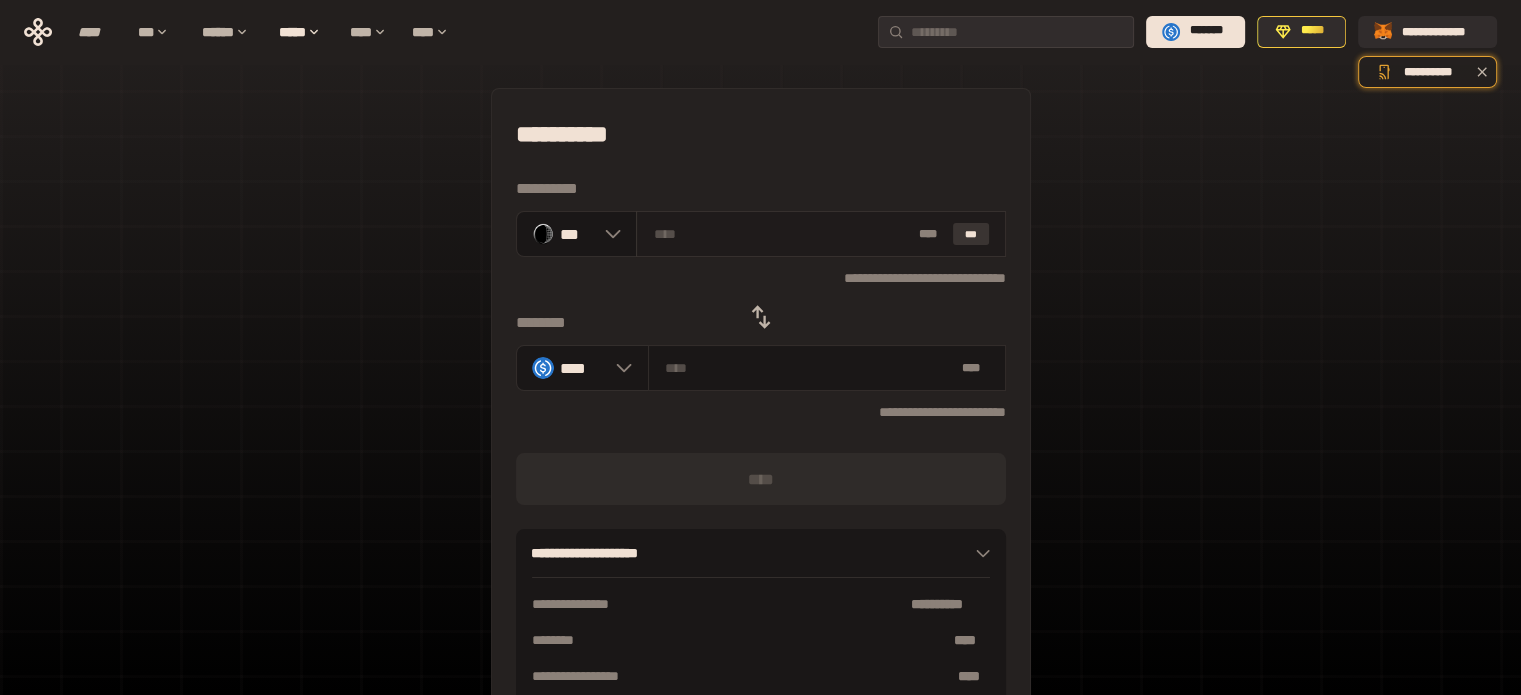 click on "***" at bounding box center [971, 234] 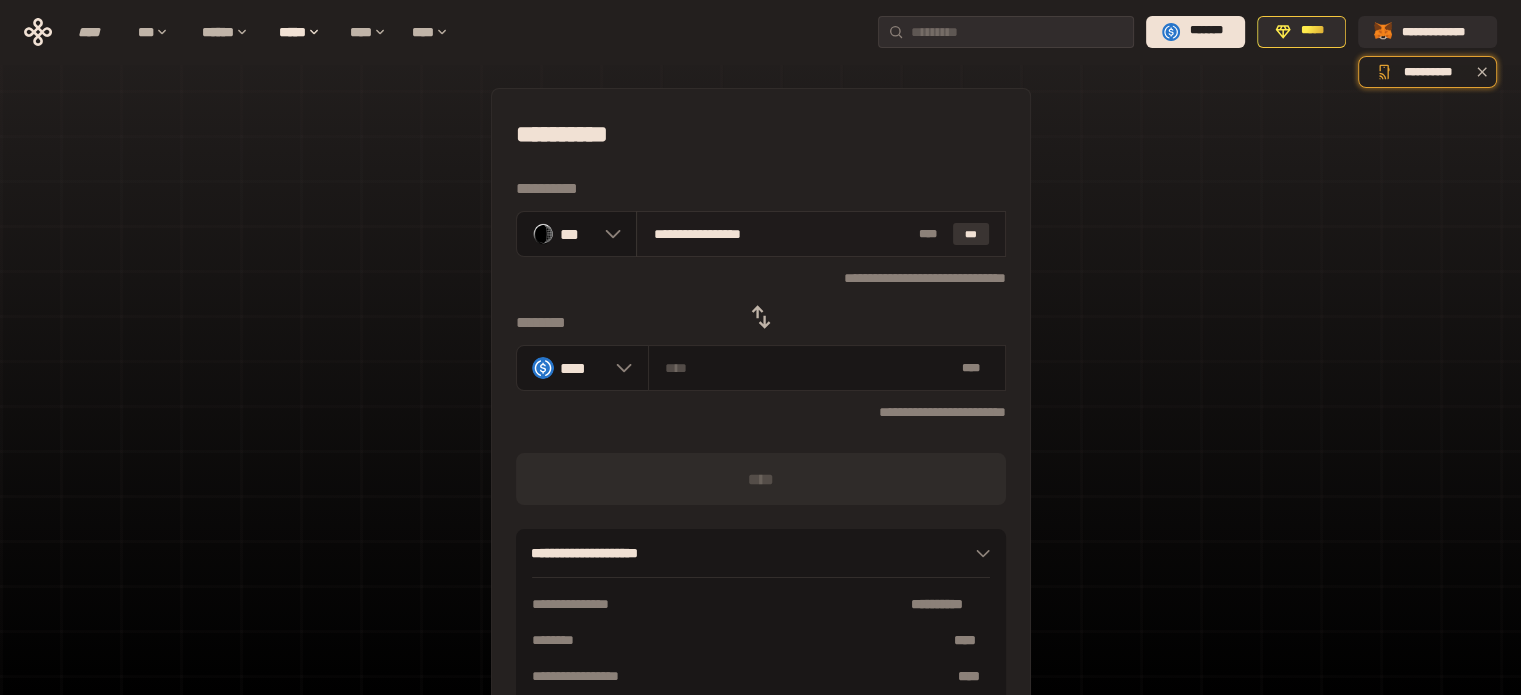 type on "********" 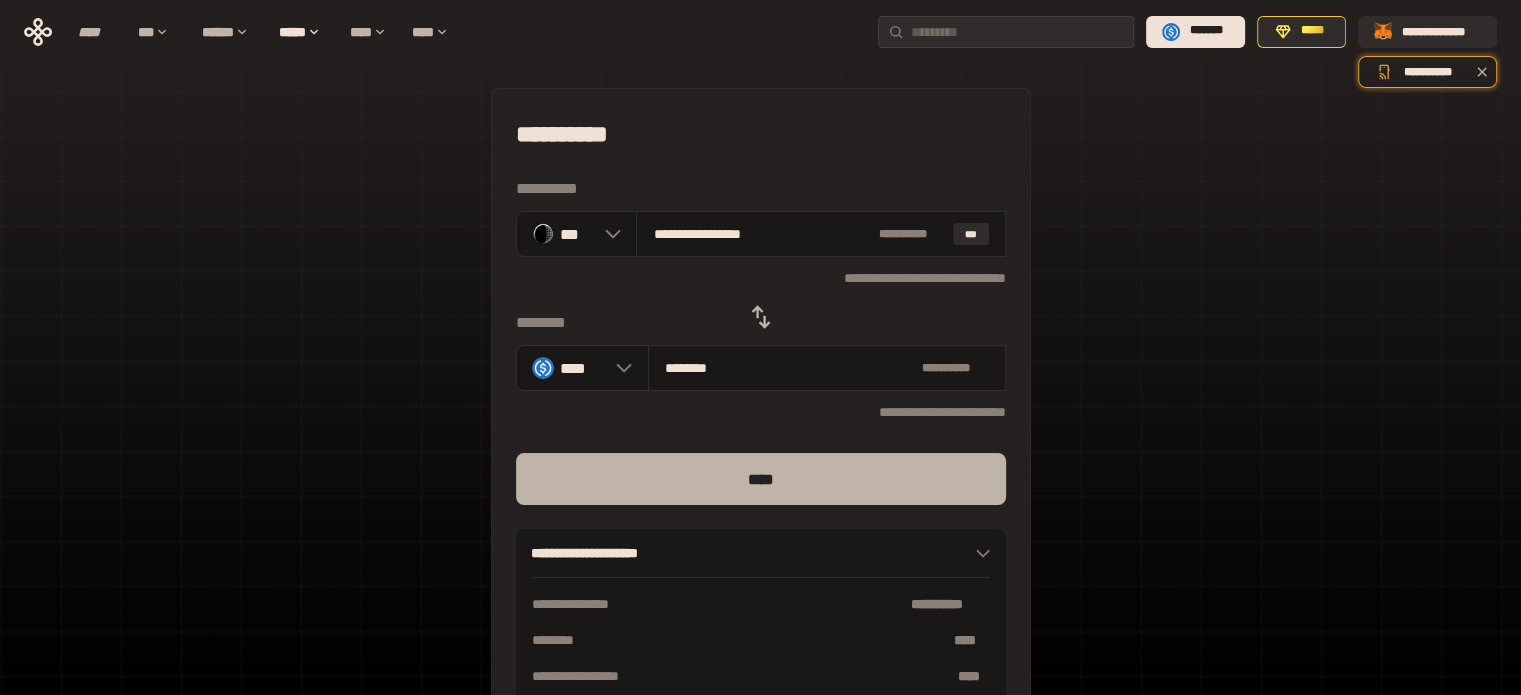 click on "****" at bounding box center [761, 479] 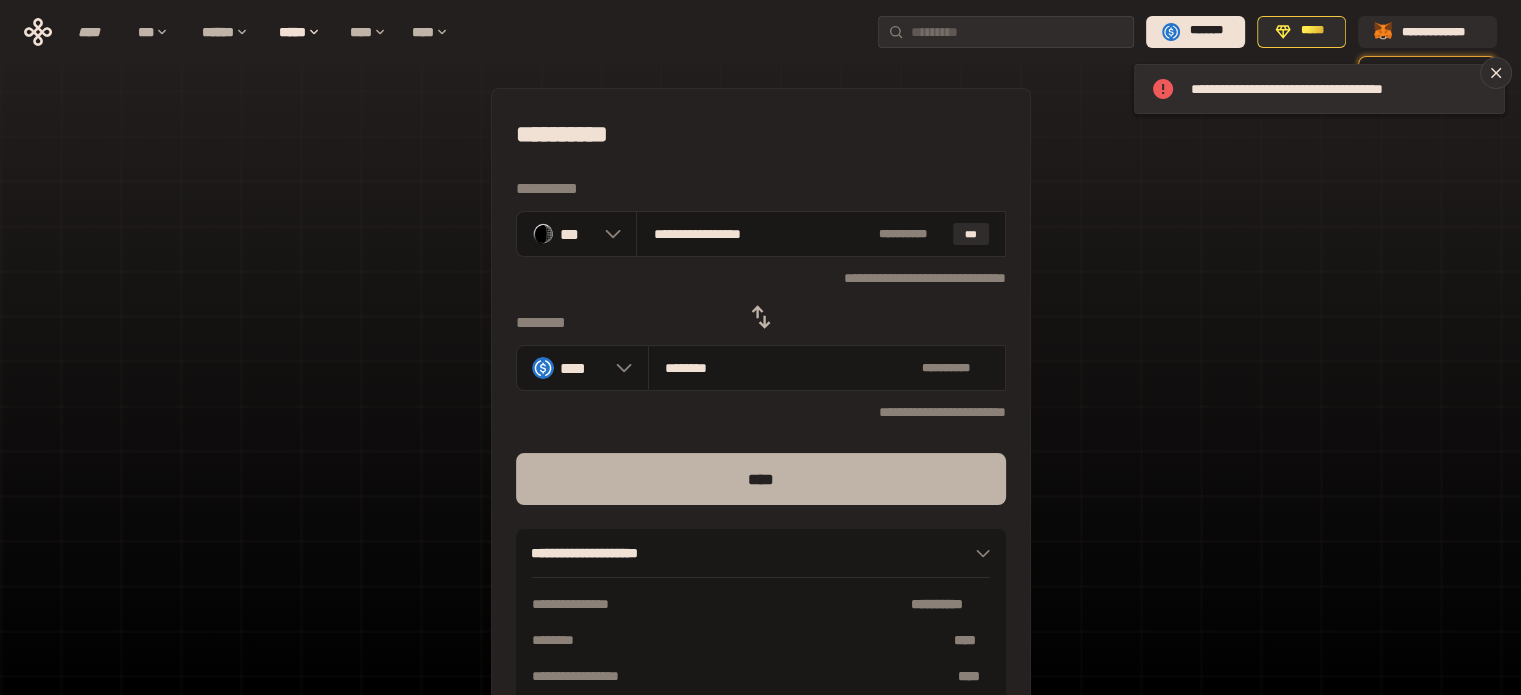 click on "****" at bounding box center [761, 479] 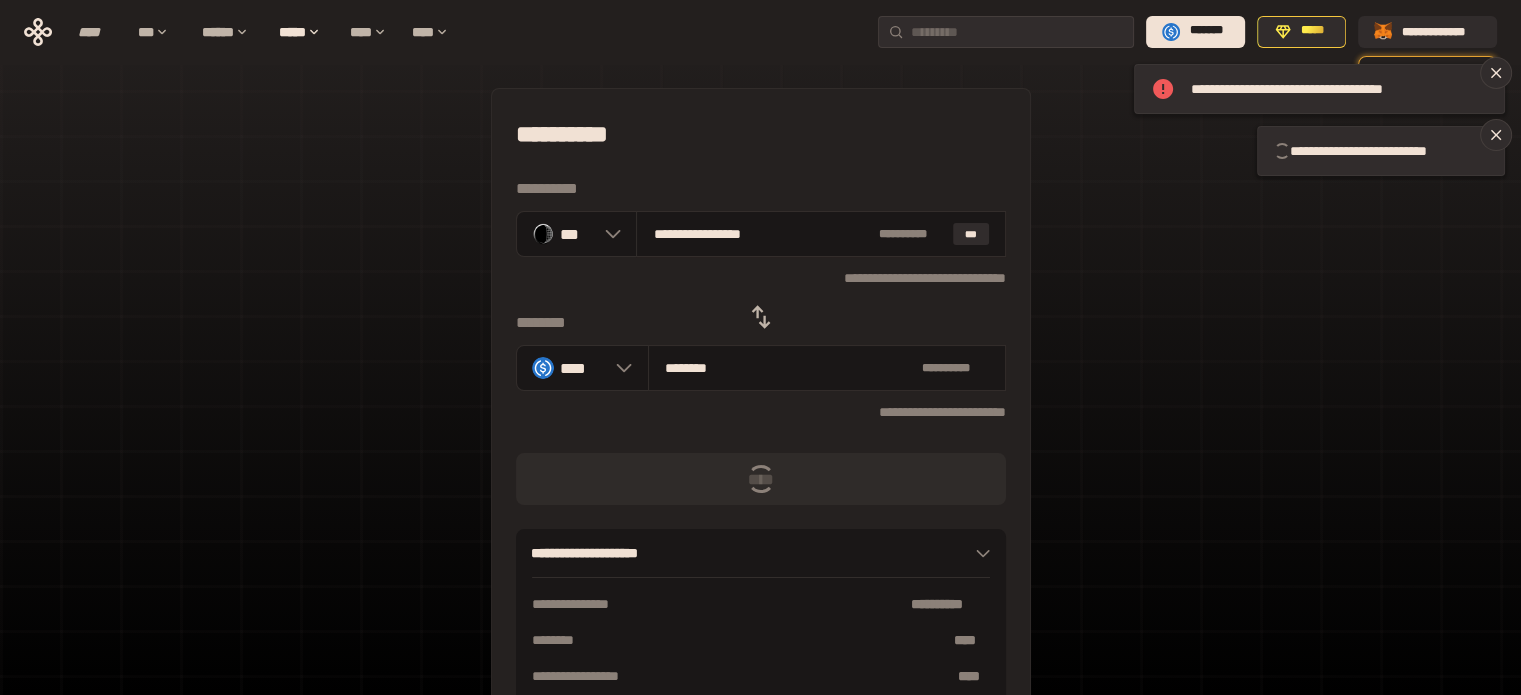 type 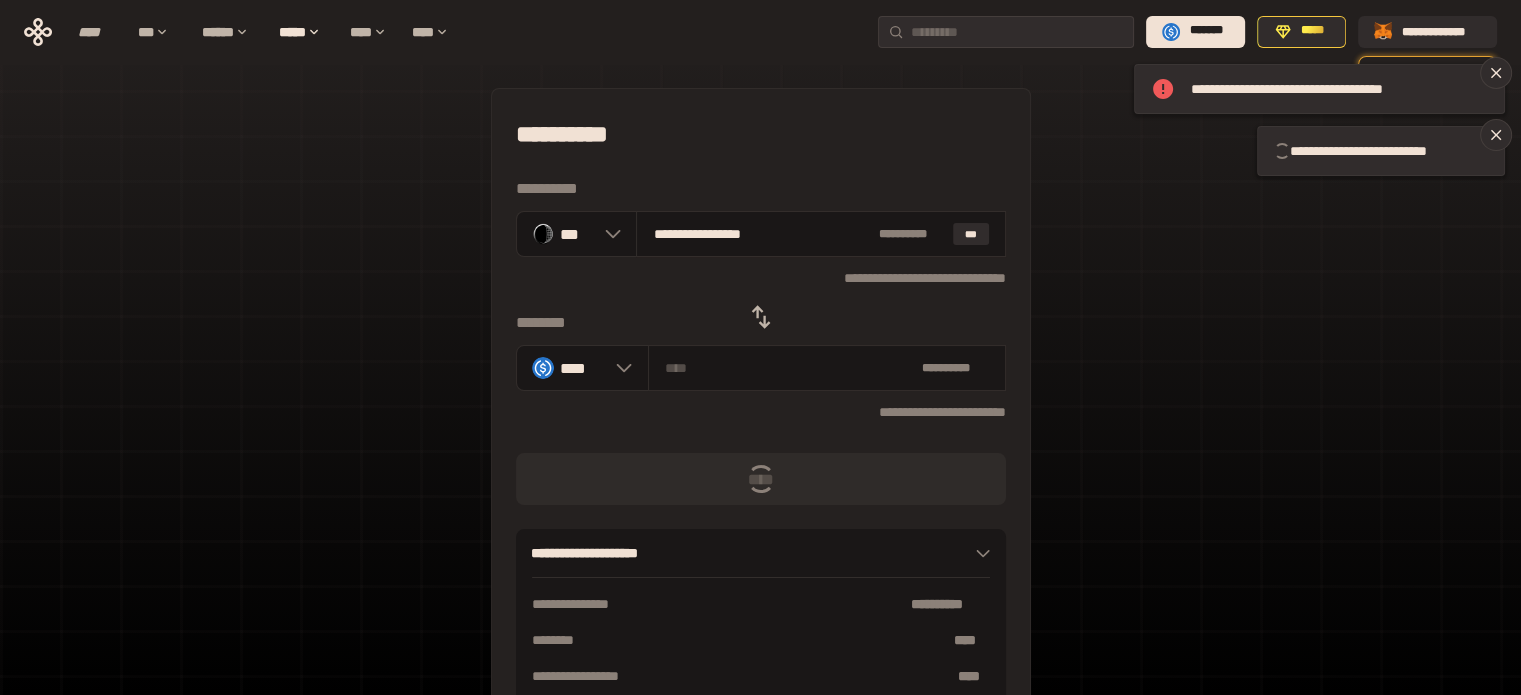type 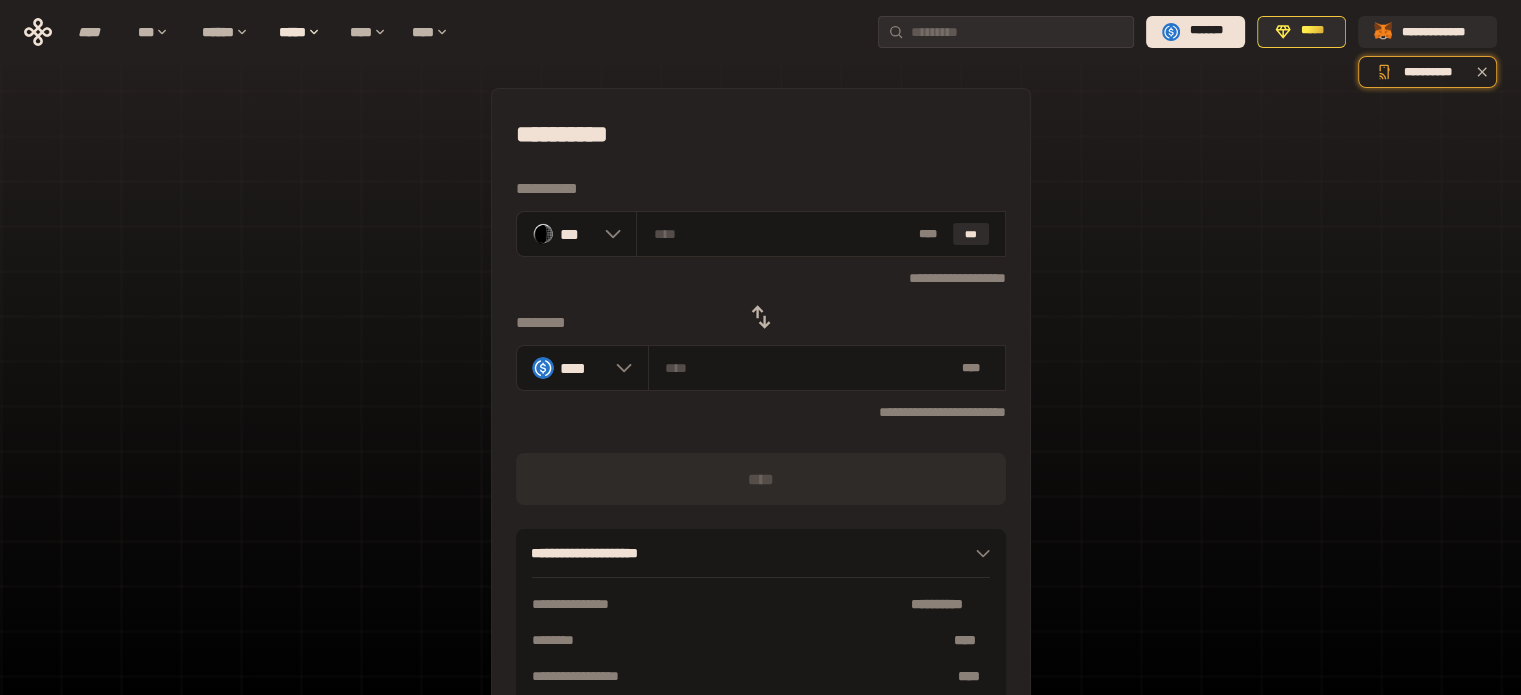 click 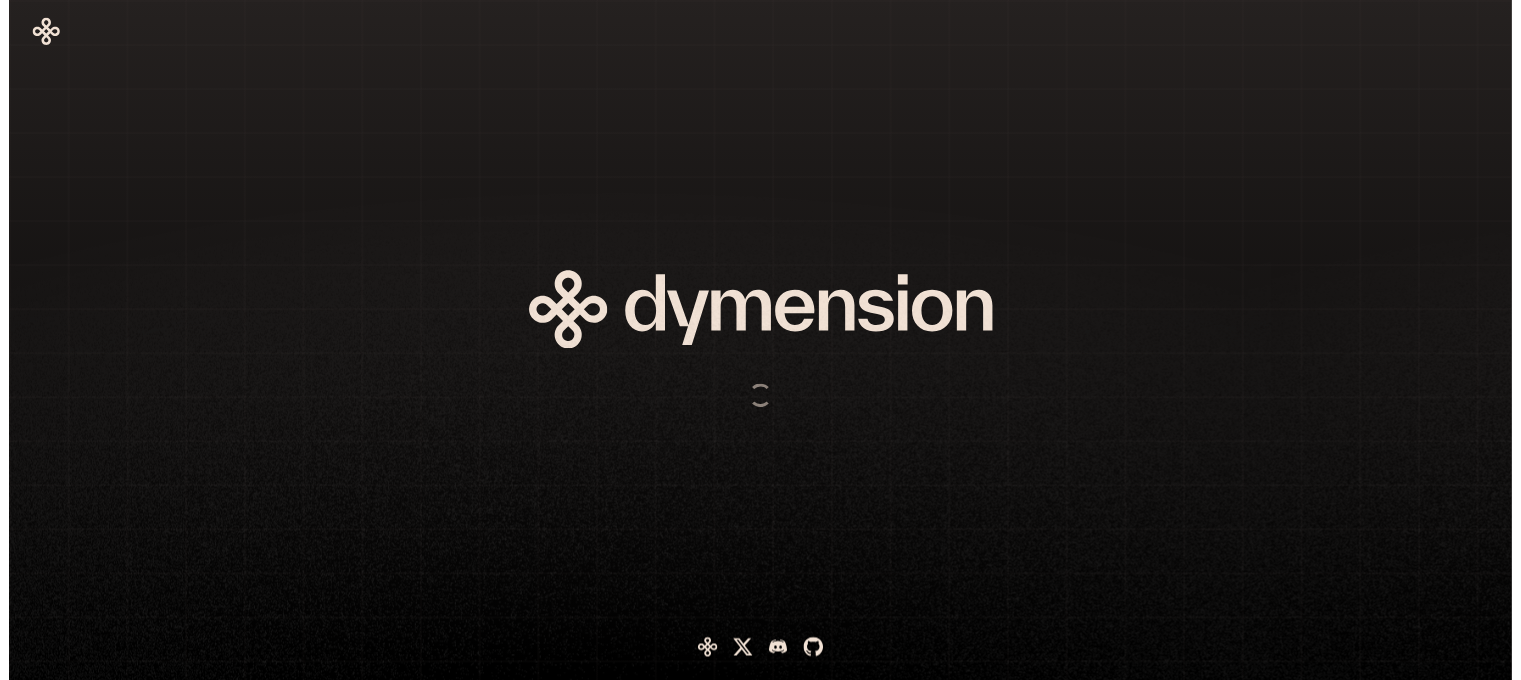 scroll, scrollTop: 0, scrollLeft: 0, axis: both 